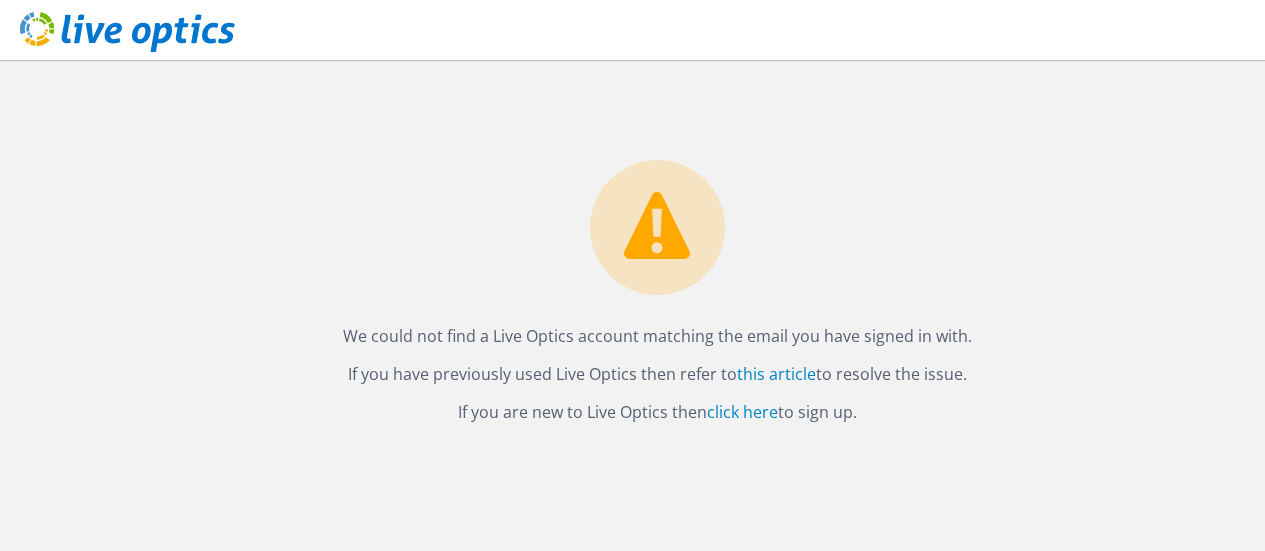 scroll, scrollTop: 0, scrollLeft: 0, axis: both 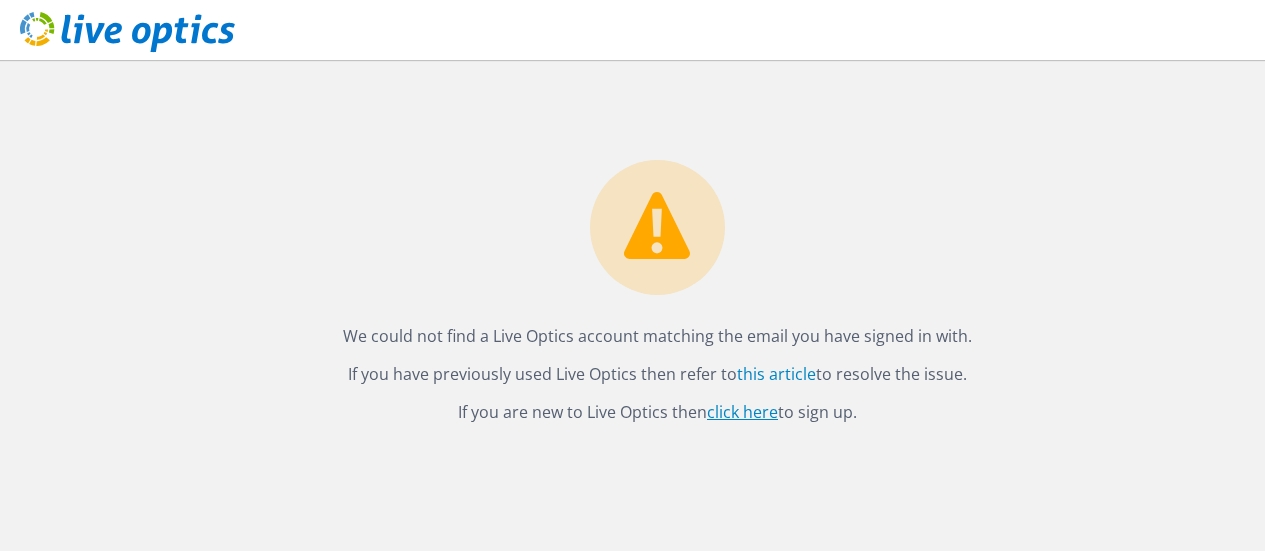 click on "click here" at bounding box center [742, 412] 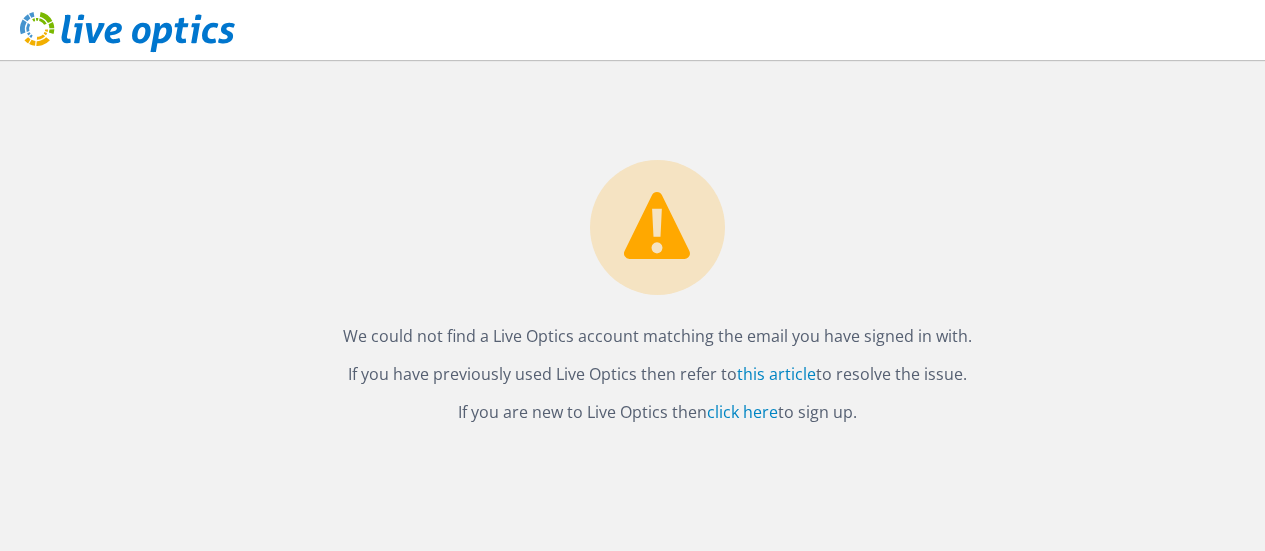 scroll, scrollTop: 0, scrollLeft: 0, axis: both 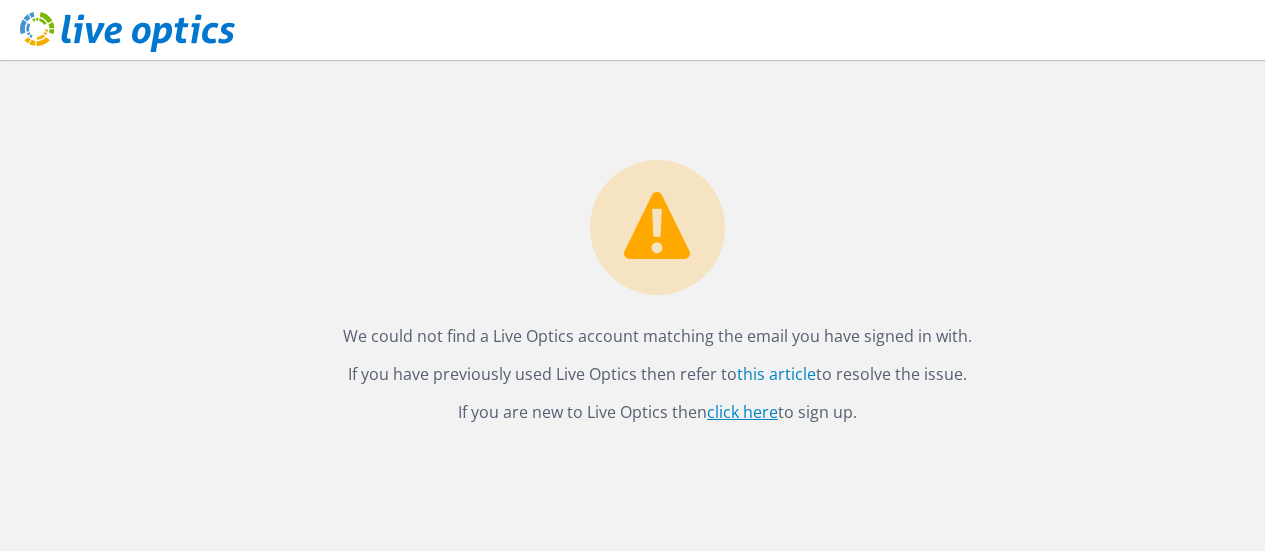click on "click here" at bounding box center [742, 412] 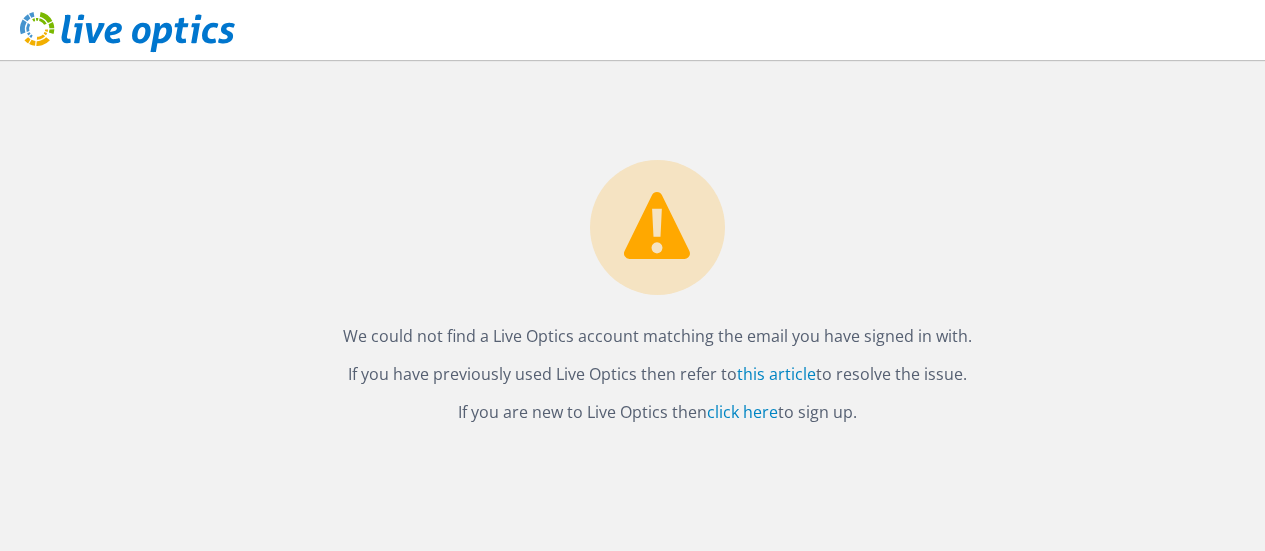scroll, scrollTop: 0, scrollLeft: 0, axis: both 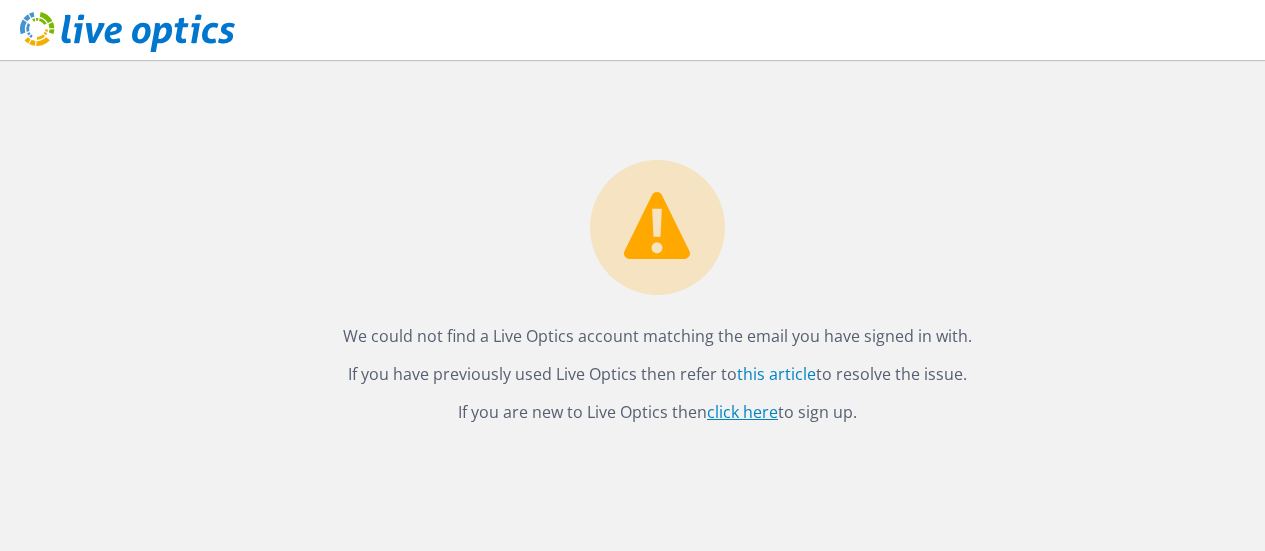 click on "click here" at bounding box center [742, 412] 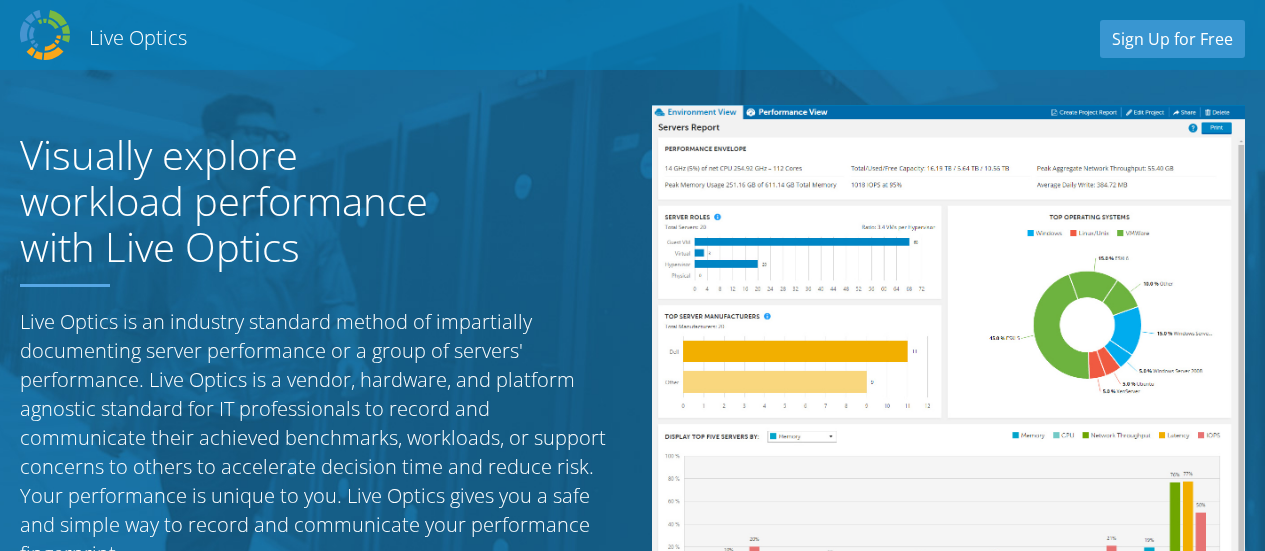 scroll, scrollTop: 0, scrollLeft: 0, axis: both 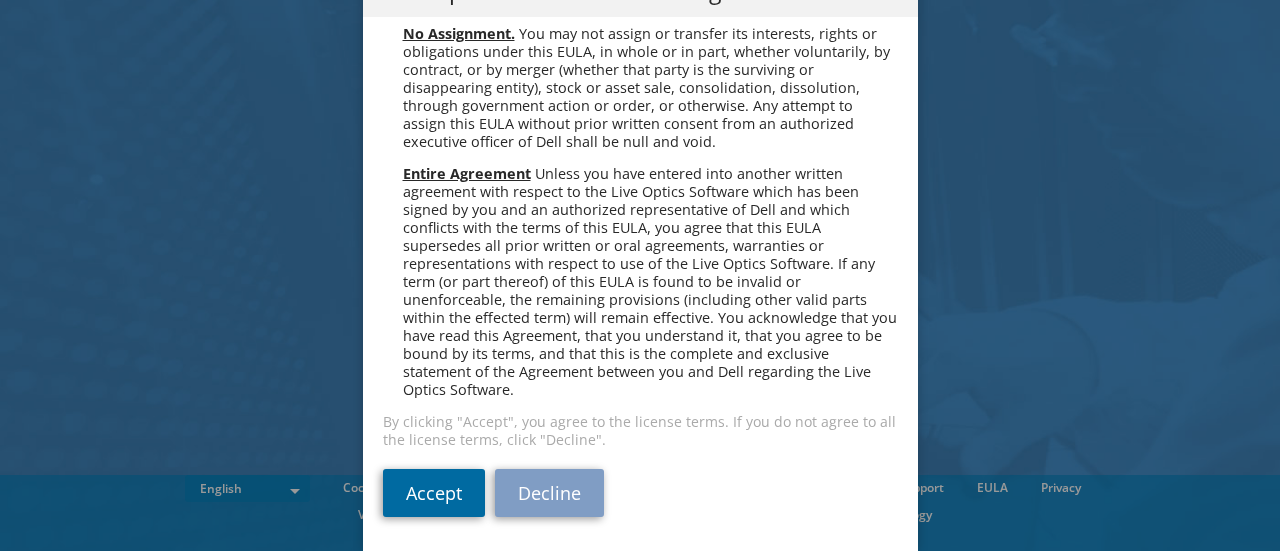 click on "Accept" at bounding box center [434, 493] 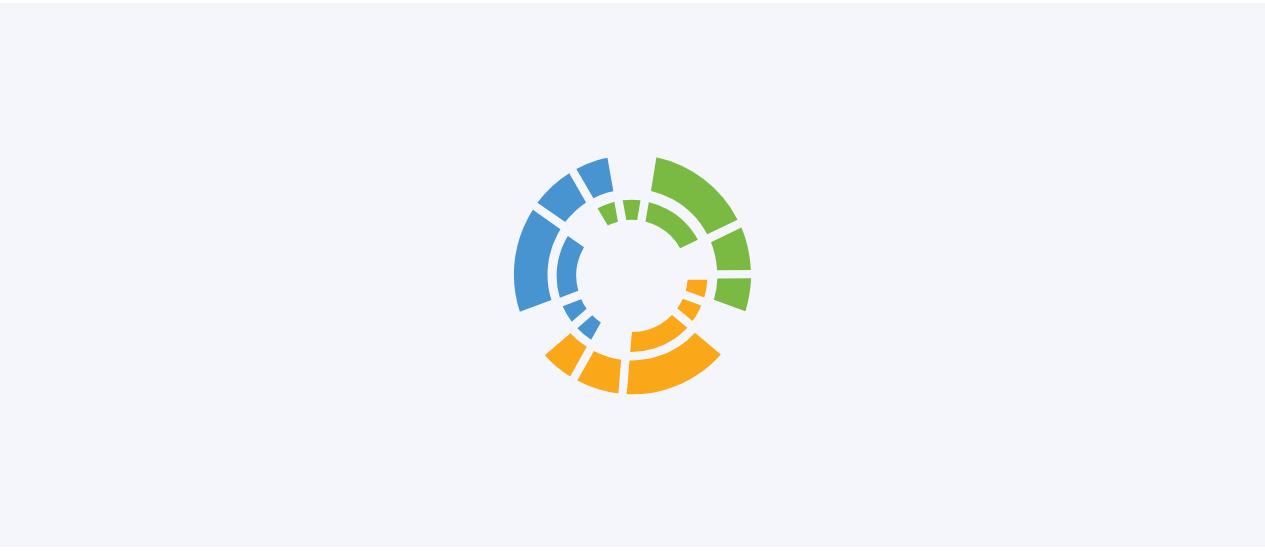 scroll, scrollTop: 0, scrollLeft: 0, axis: both 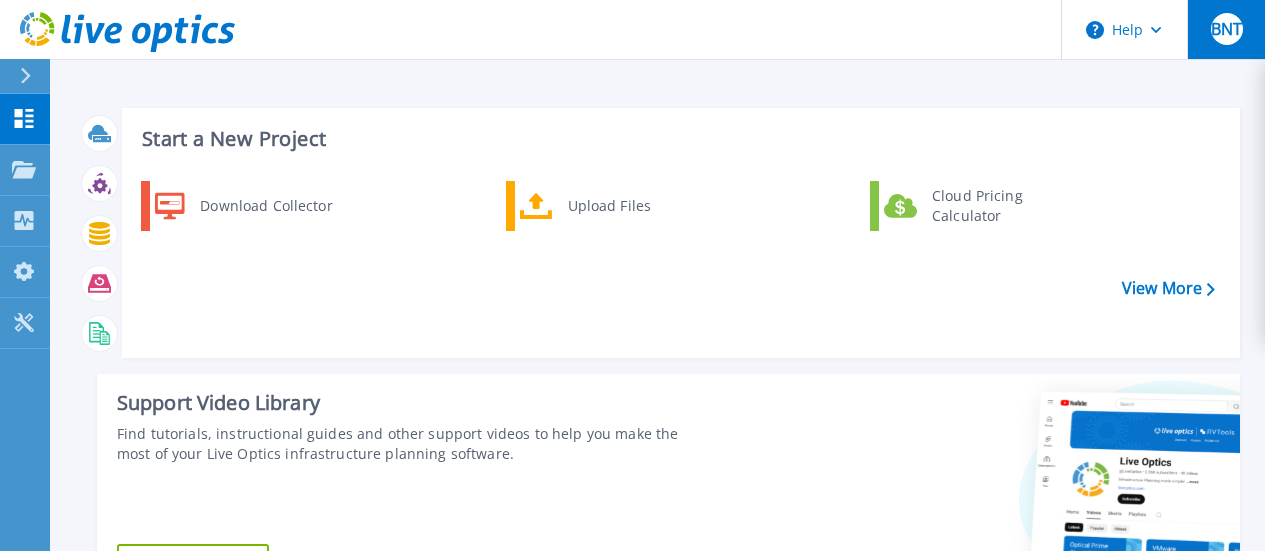click on "BNT" at bounding box center [1226, 29] 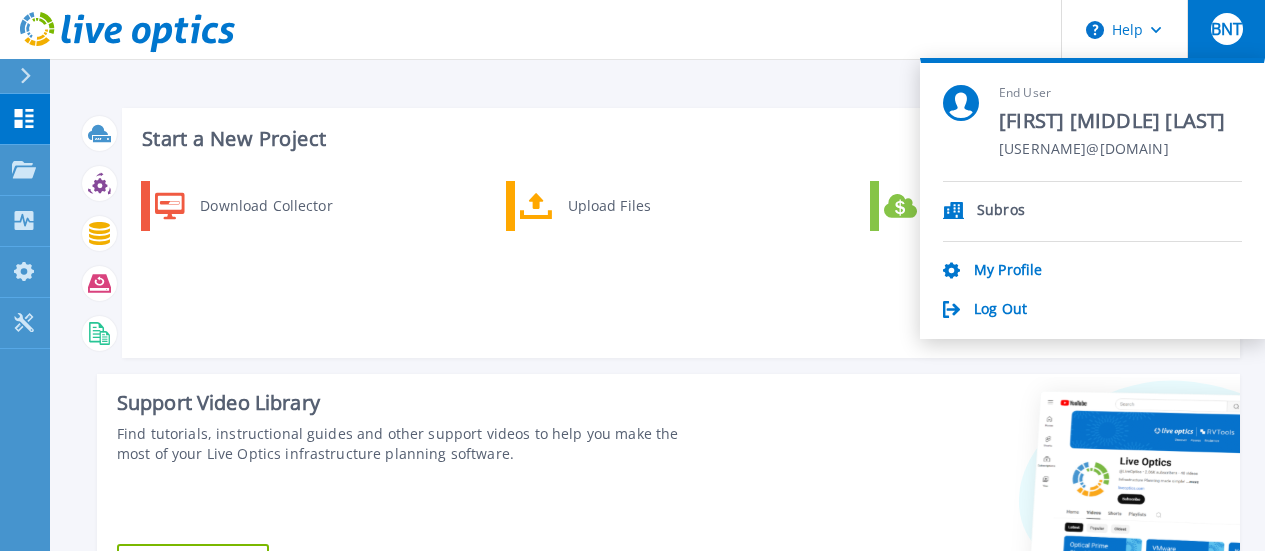 click on "Subros" at bounding box center (1001, 211) 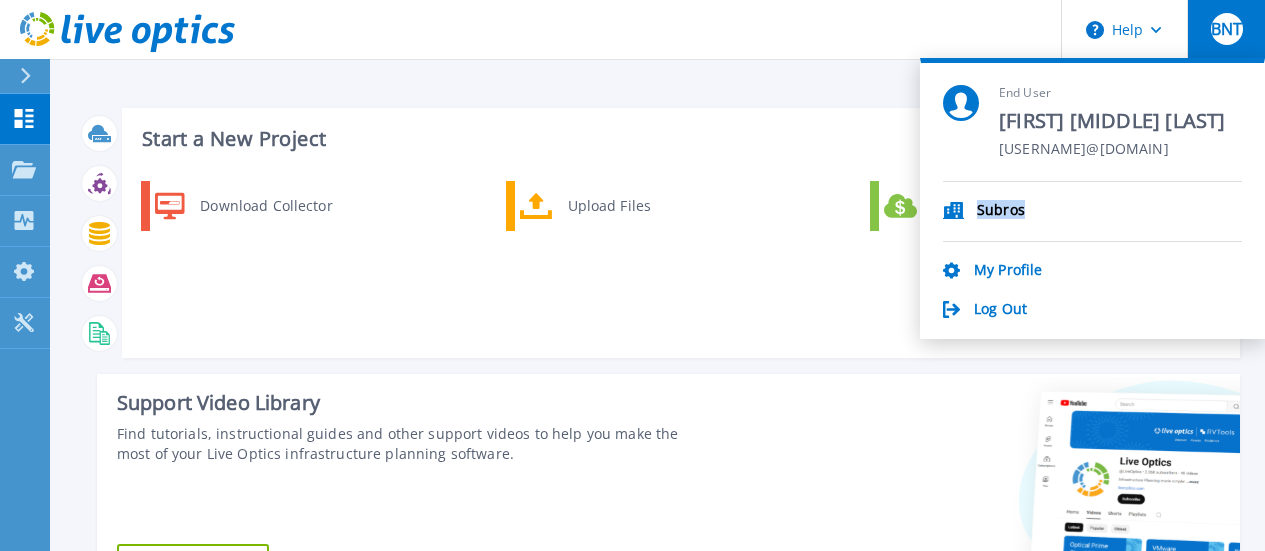click on "Subros" at bounding box center (1001, 211) 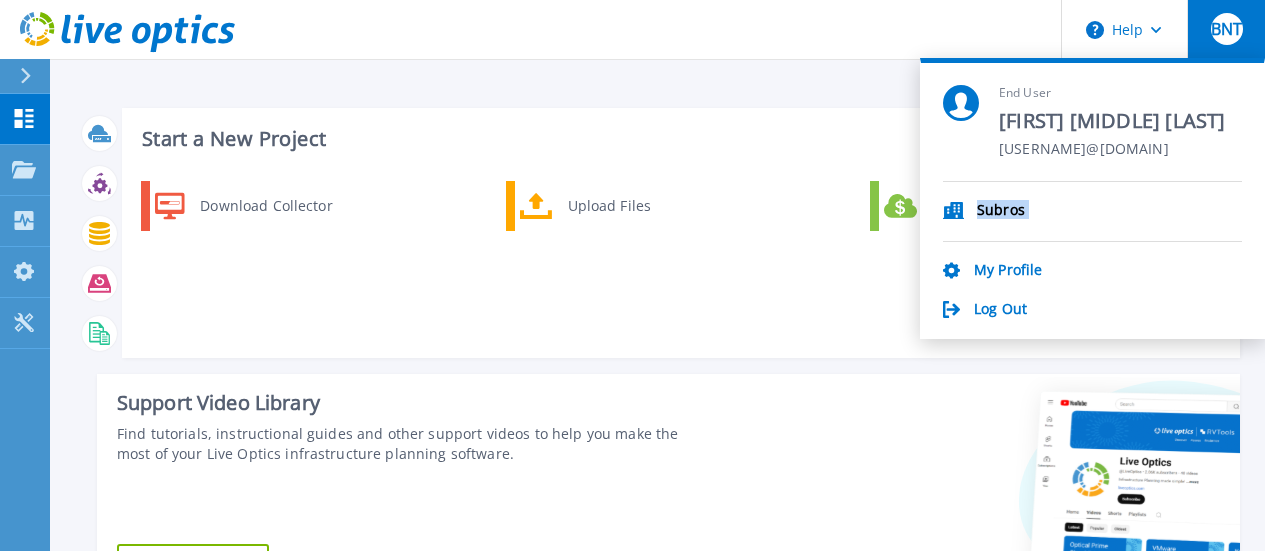 click on "Subros" at bounding box center [1001, 211] 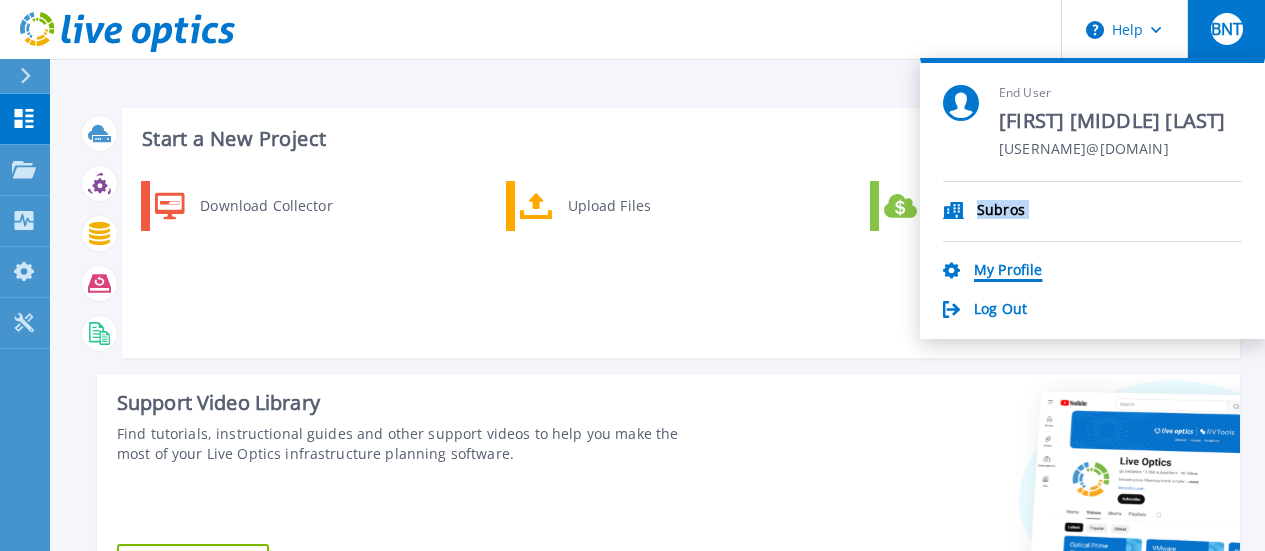 click on "My Profile" at bounding box center [1008, 271] 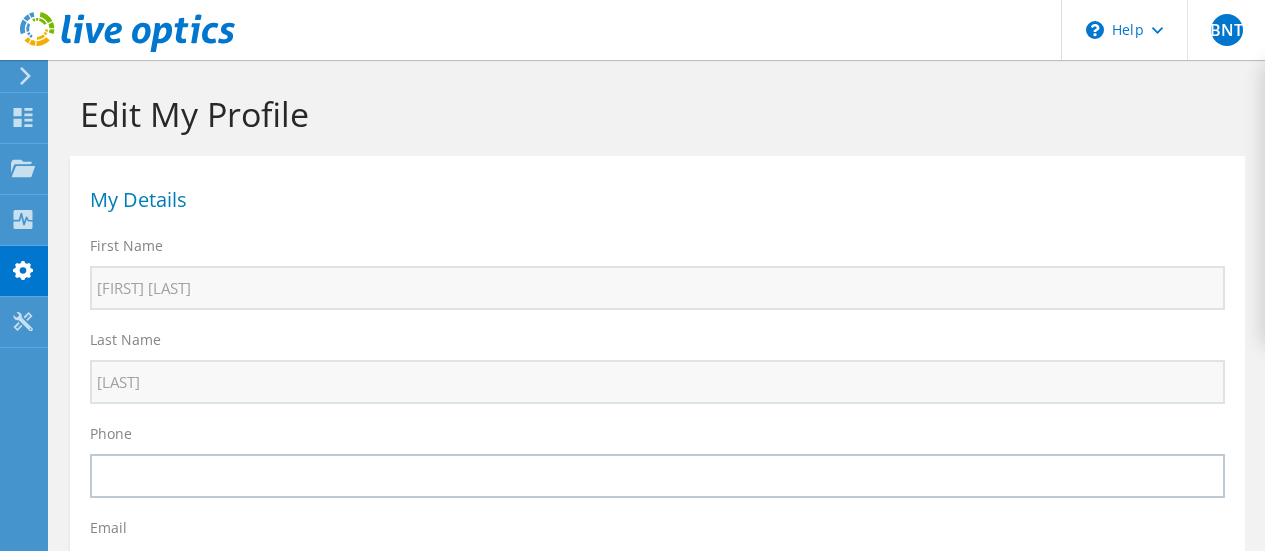 scroll, scrollTop: 0, scrollLeft: 0, axis: both 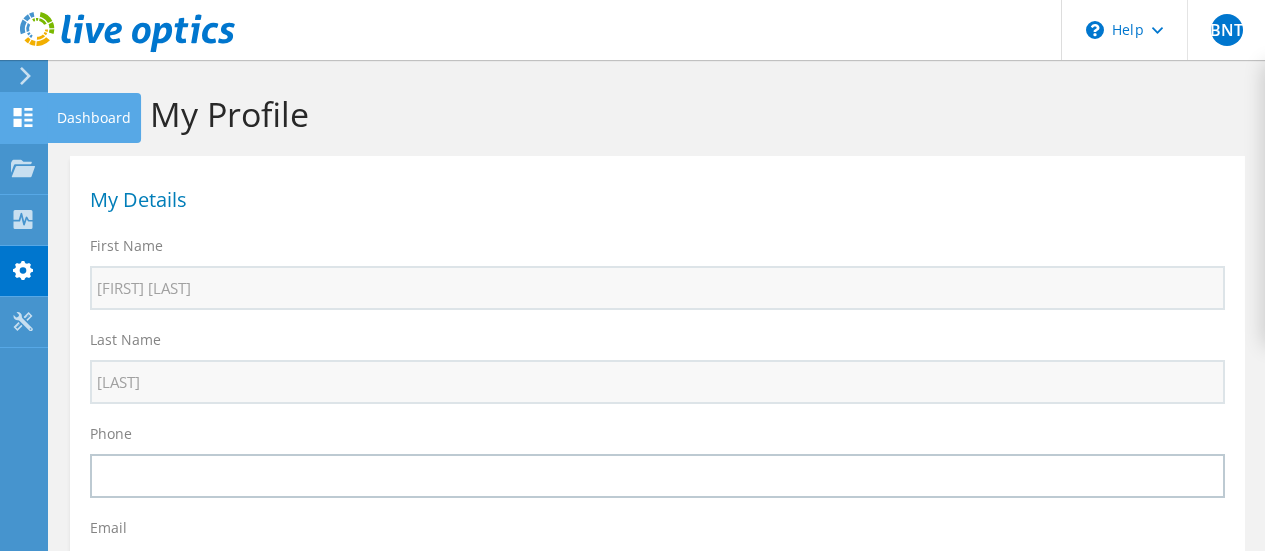 click 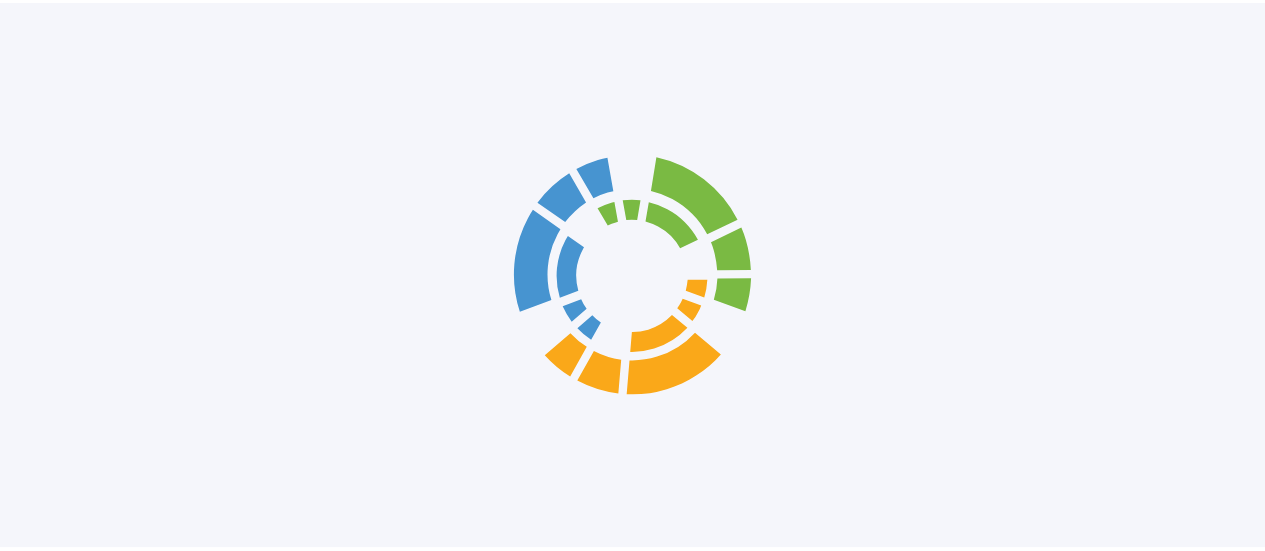 scroll, scrollTop: 0, scrollLeft: 0, axis: both 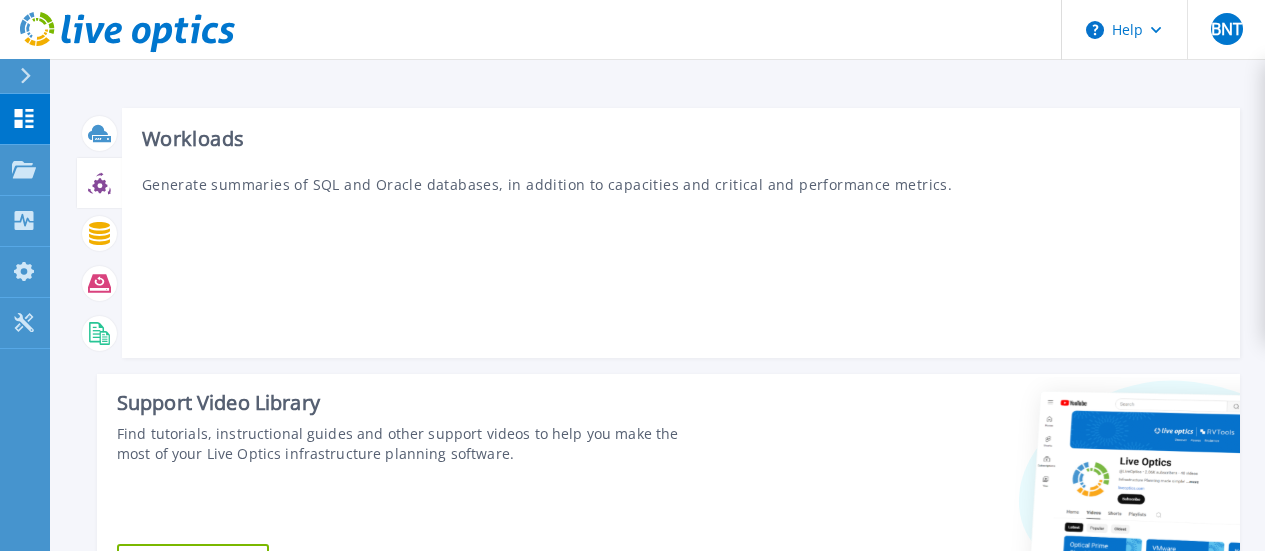 click 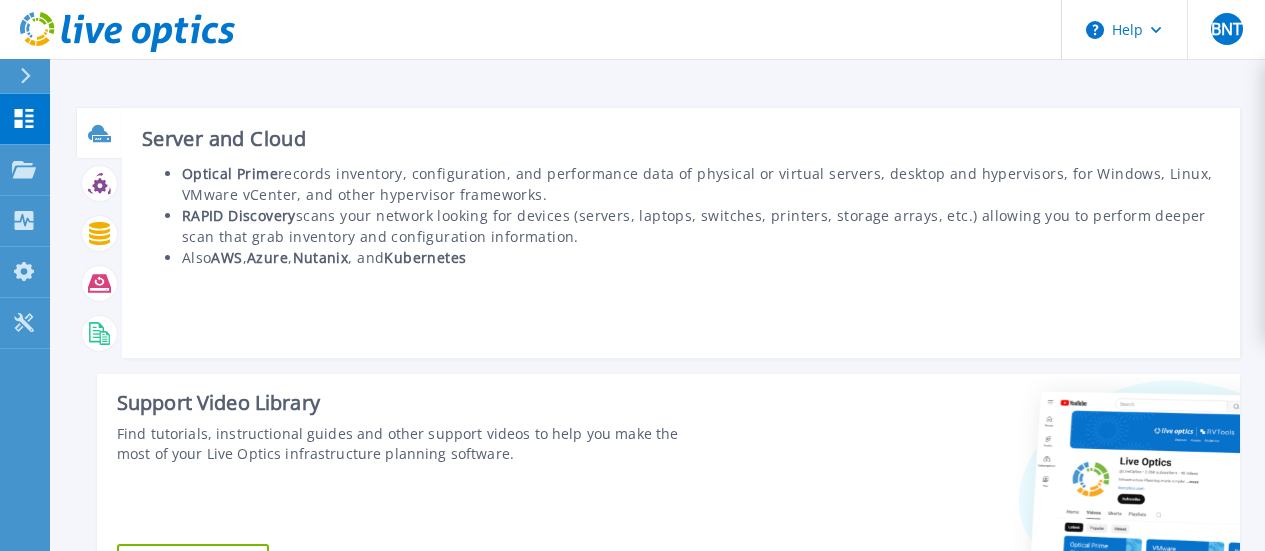 click 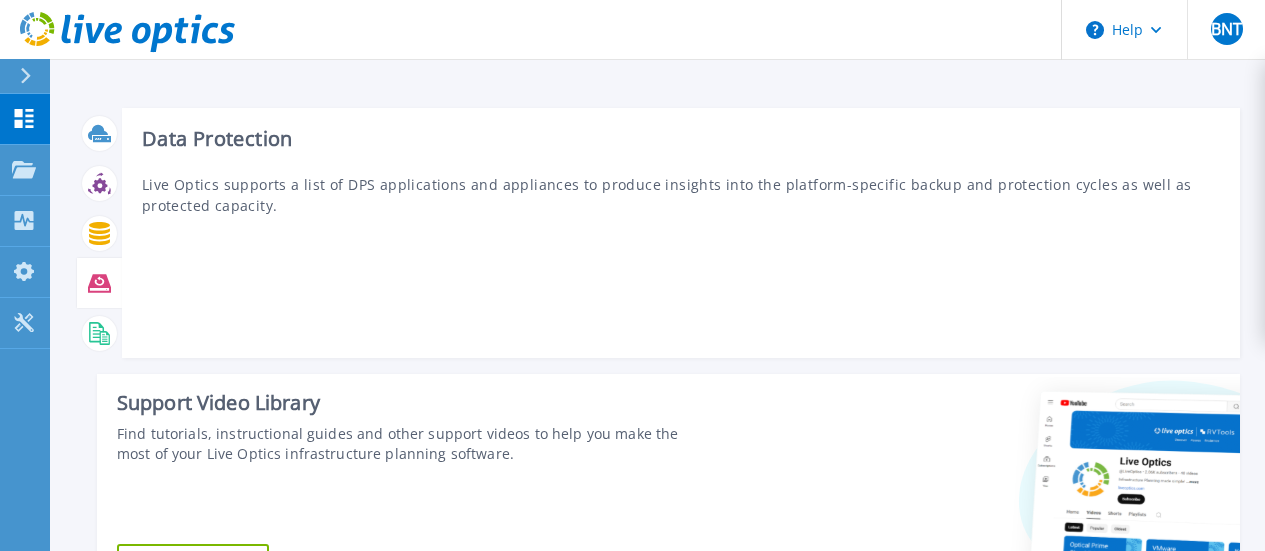click 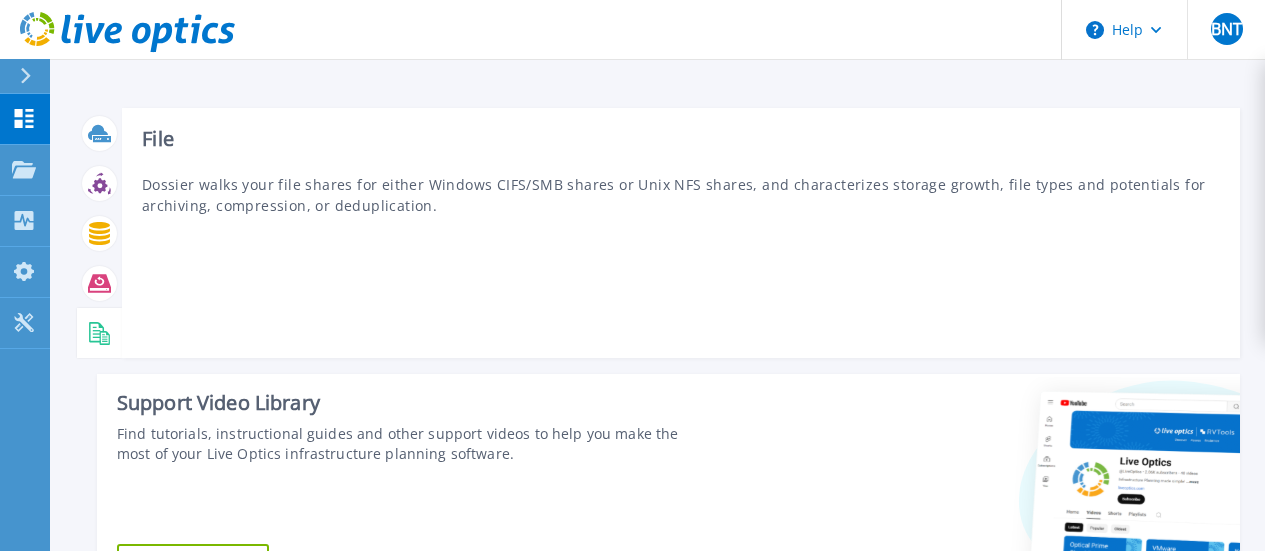click 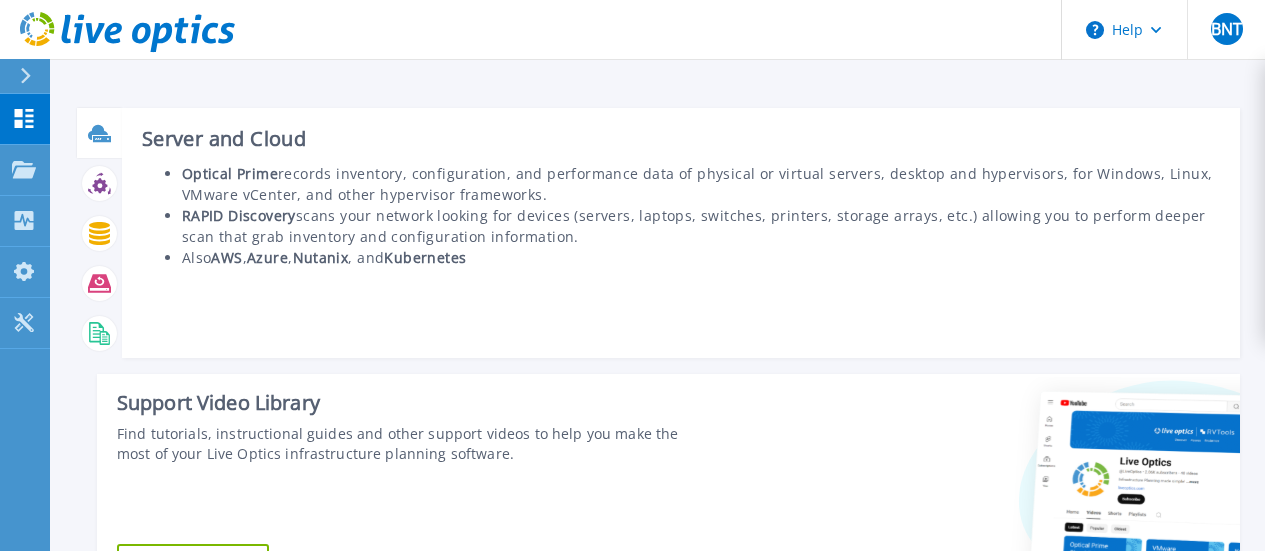click 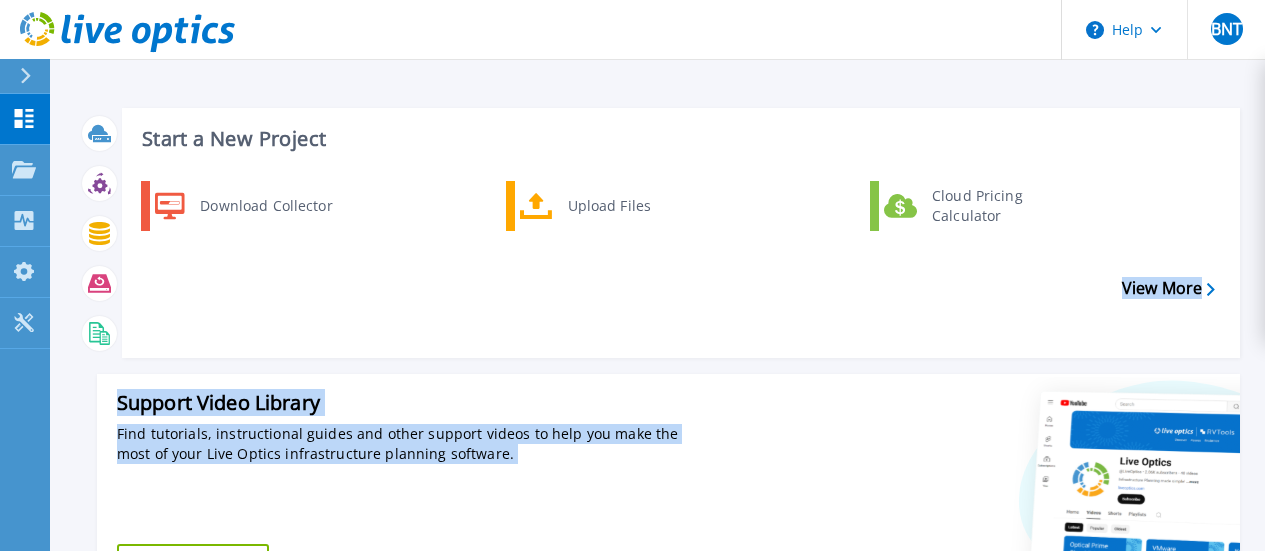 drag, startPoint x: 1264, startPoint y: 263, endPoint x: 1276, endPoint y: 428, distance: 165.43579 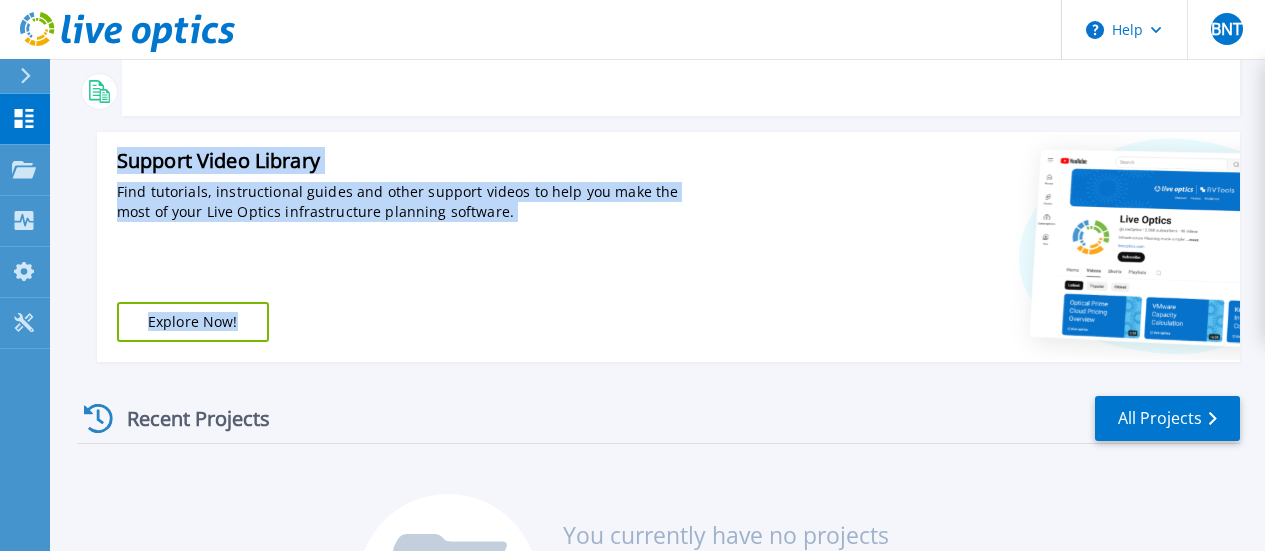 scroll, scrollTop: 238, scrollLeft: 0, axis: vertical 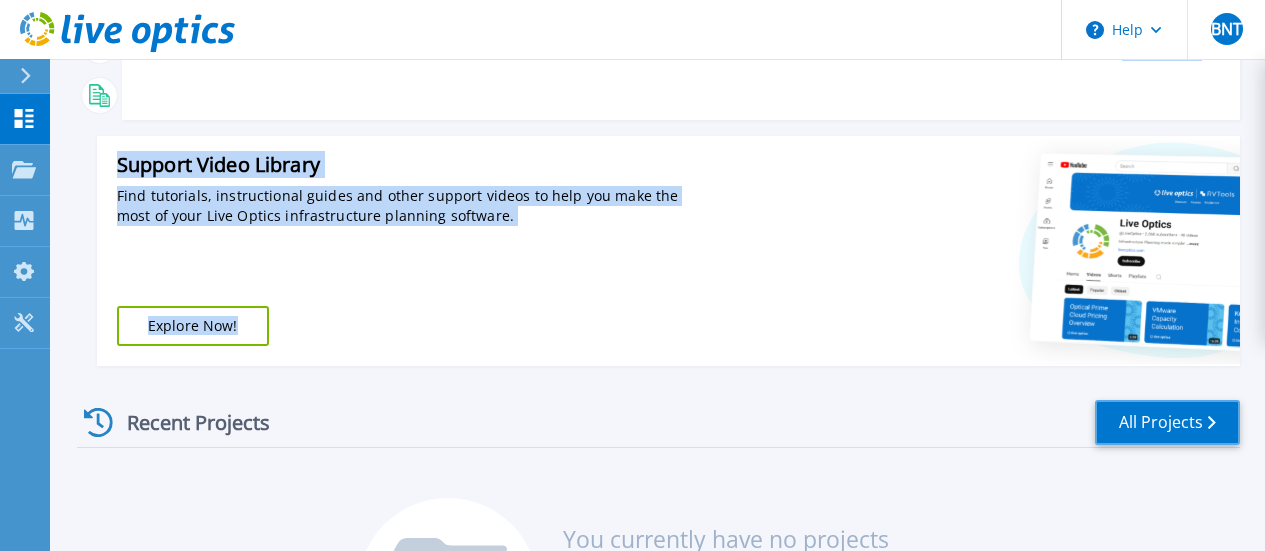 click on "All Projects" at bounding box center [1167, 422] 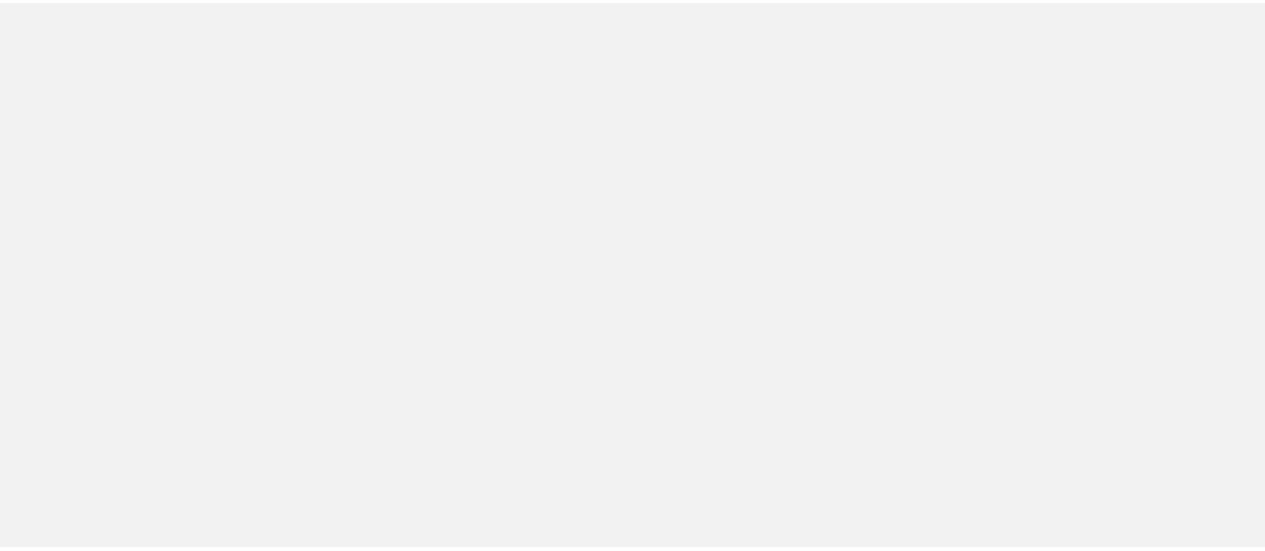 scroll, scrollTop: 0, scrollLeft: 0, axis: both 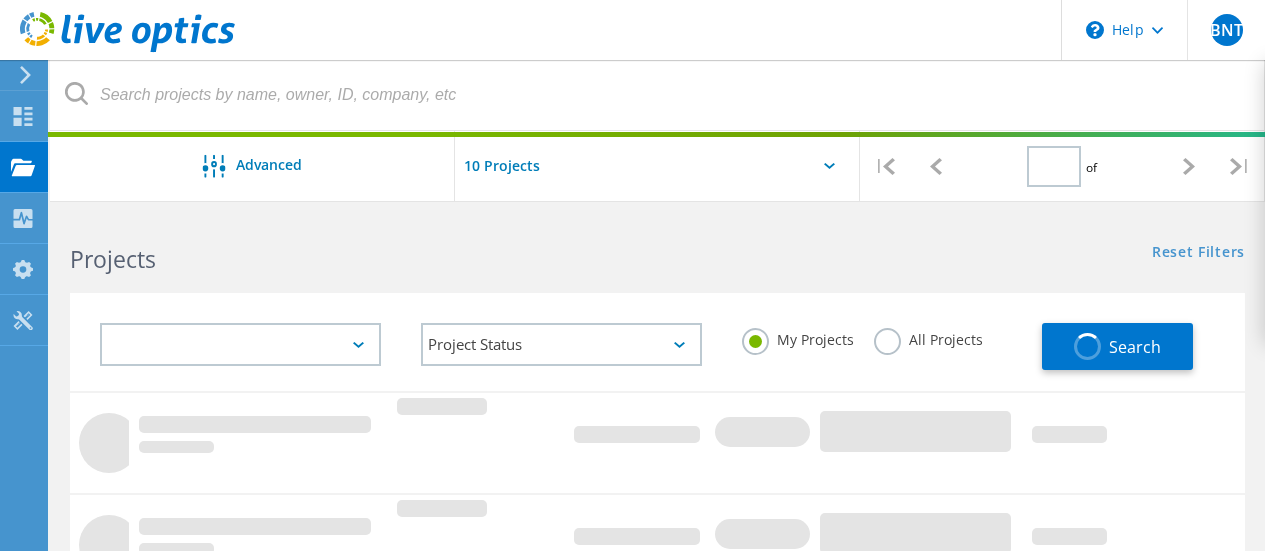 type on "1" 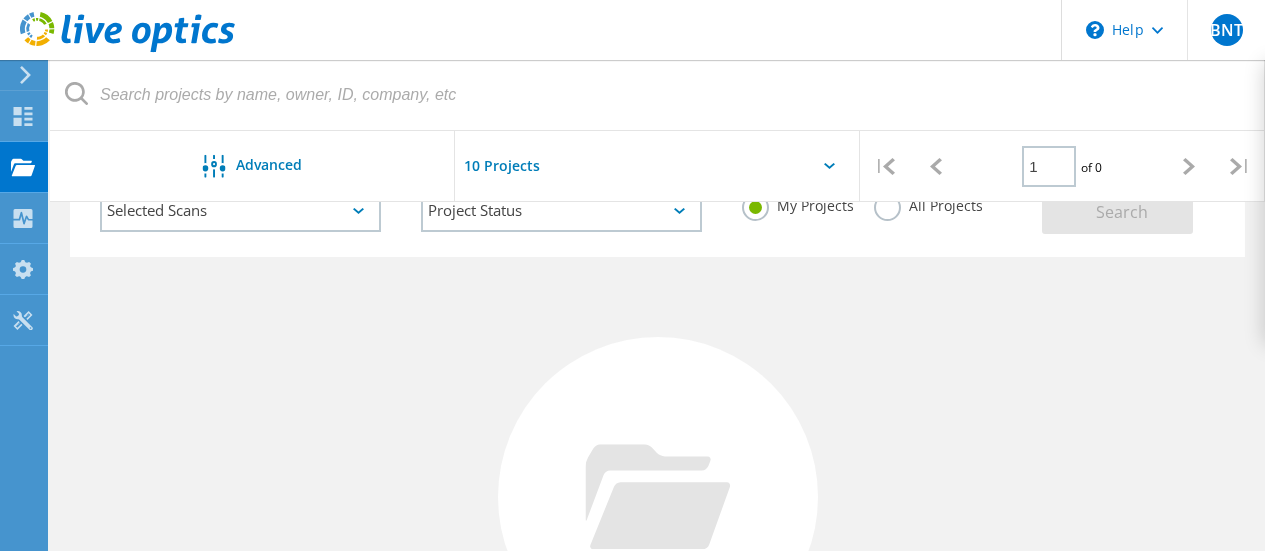 scroll, scrollTop: 133, scrollLeft: 0, axis: vertical 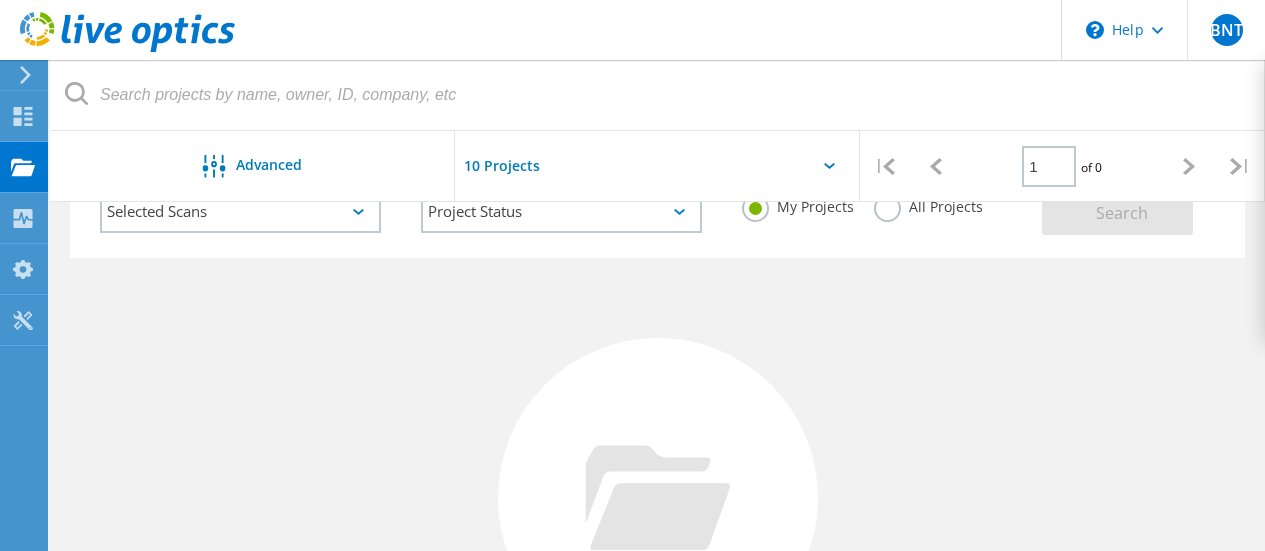 click 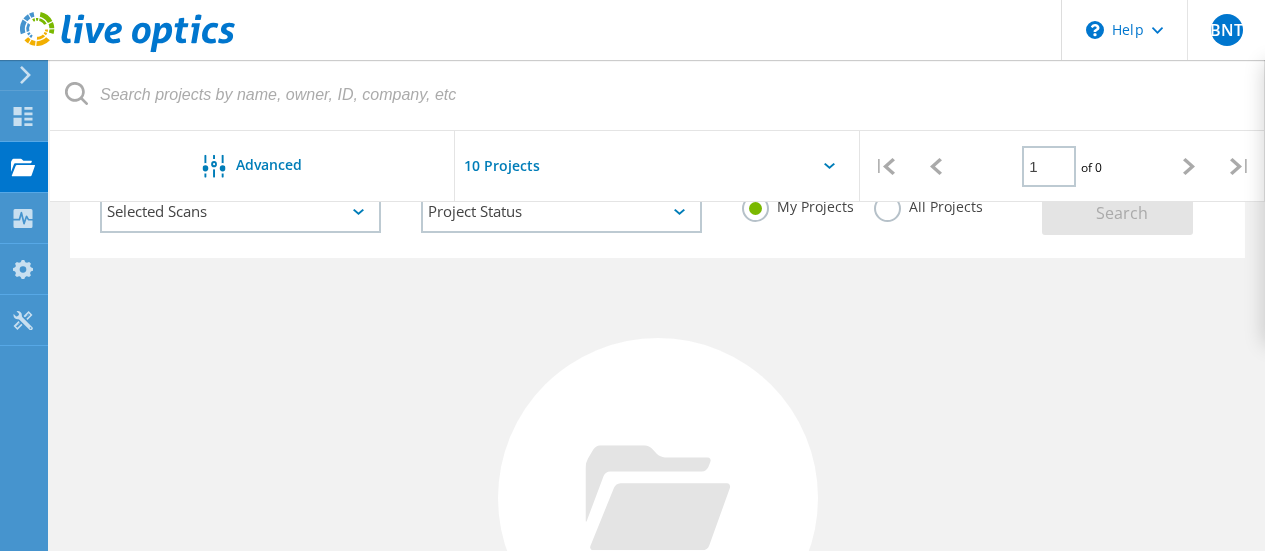 click 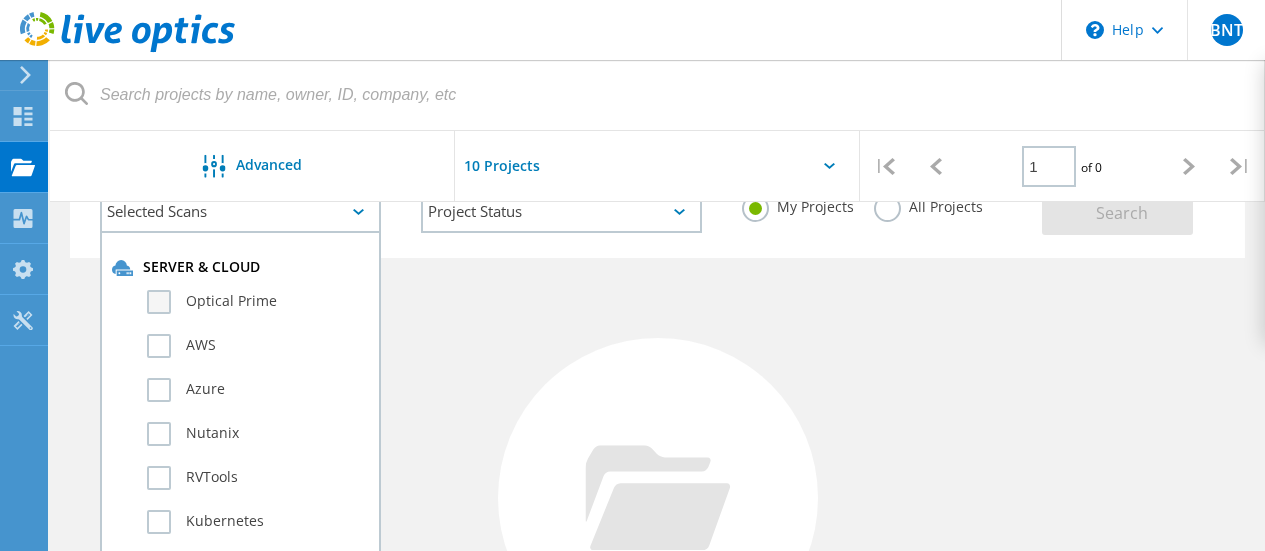 click on "Optical Prime" 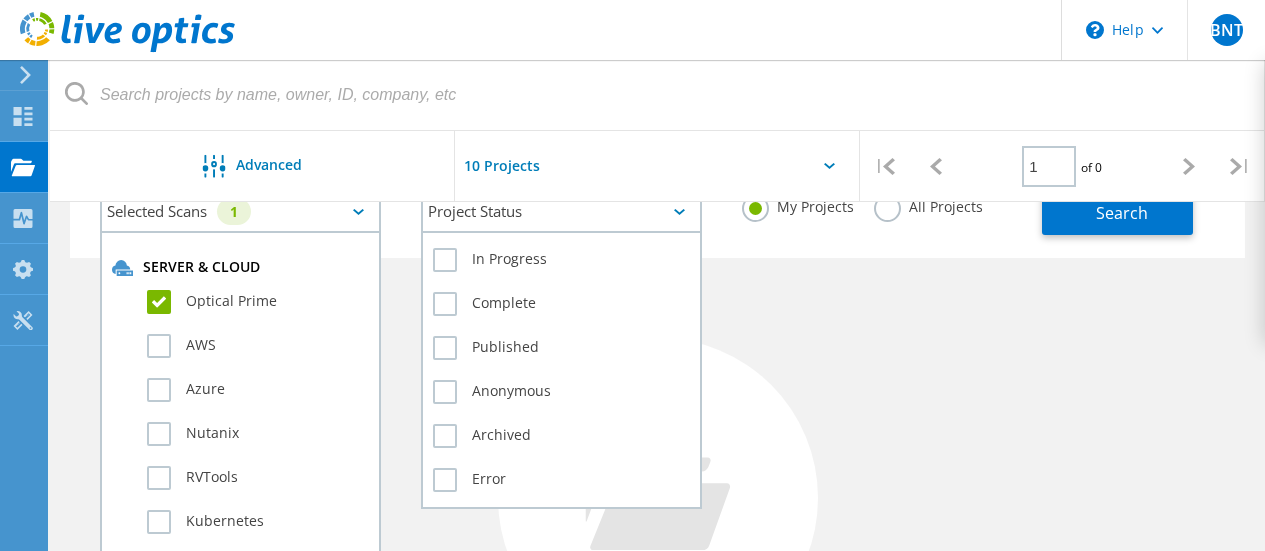 click on "Project Status" 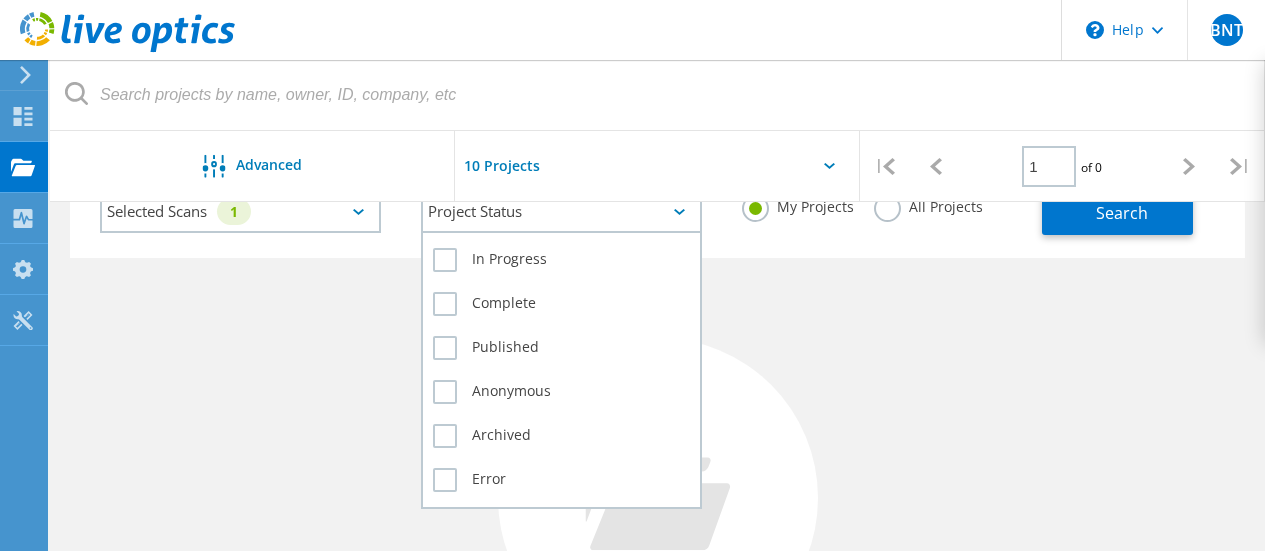 click on "Project Status" 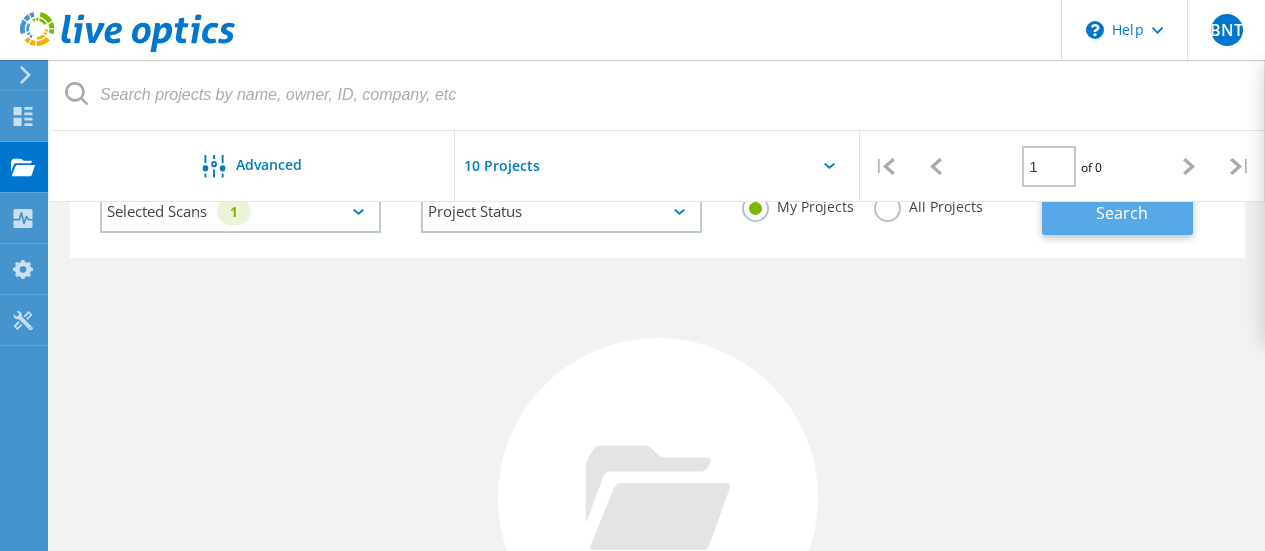 click on "Search" 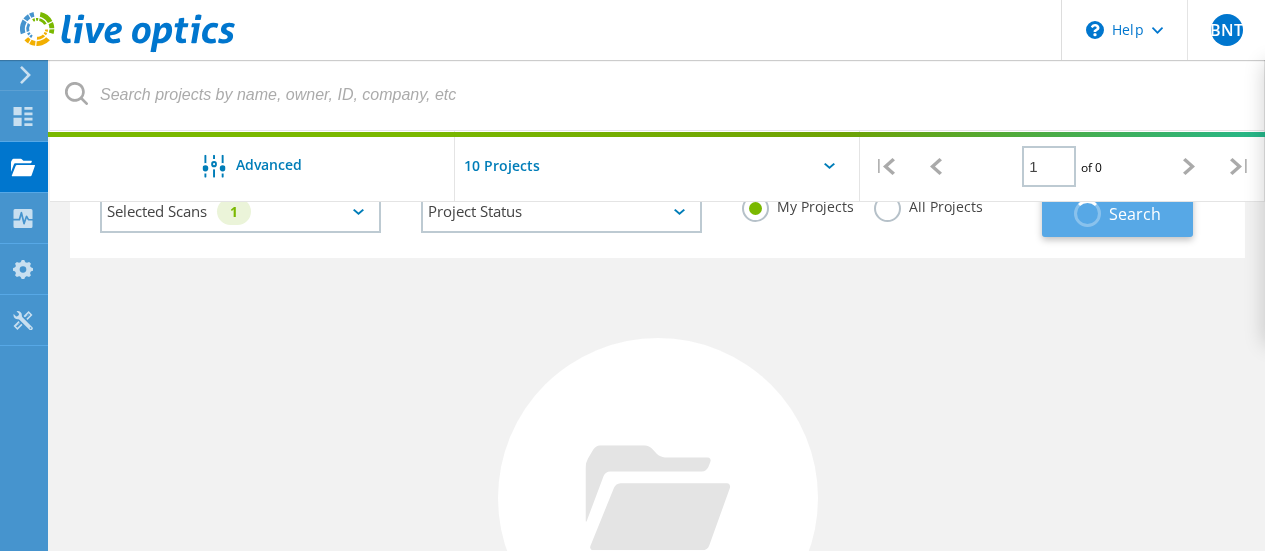 click 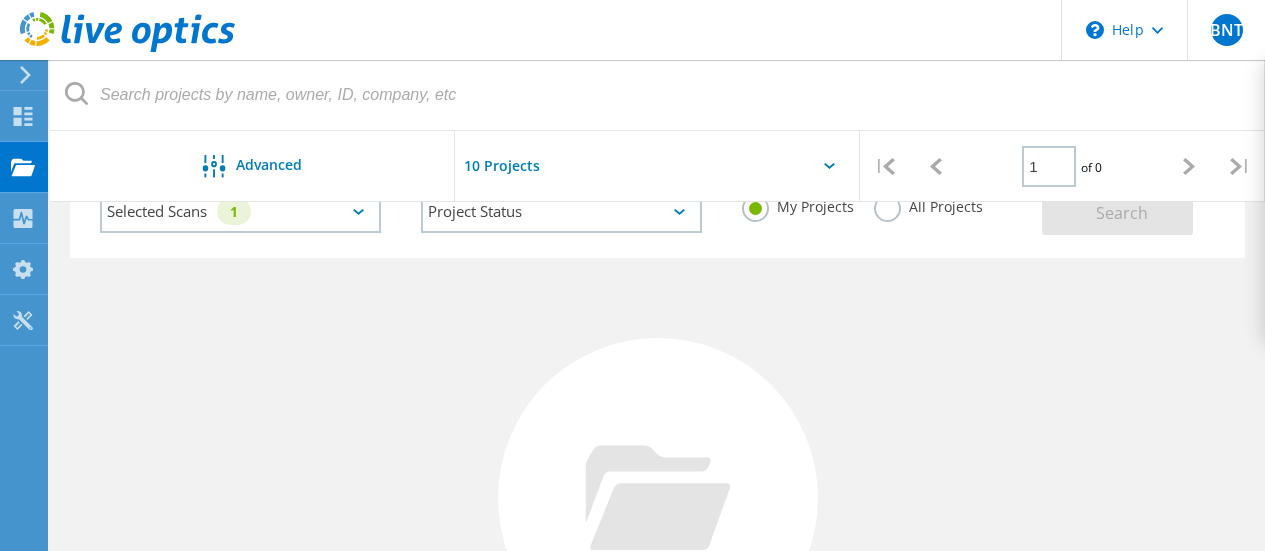 scroll, scrollTop: 0, scrollLeft: 0, axis: both 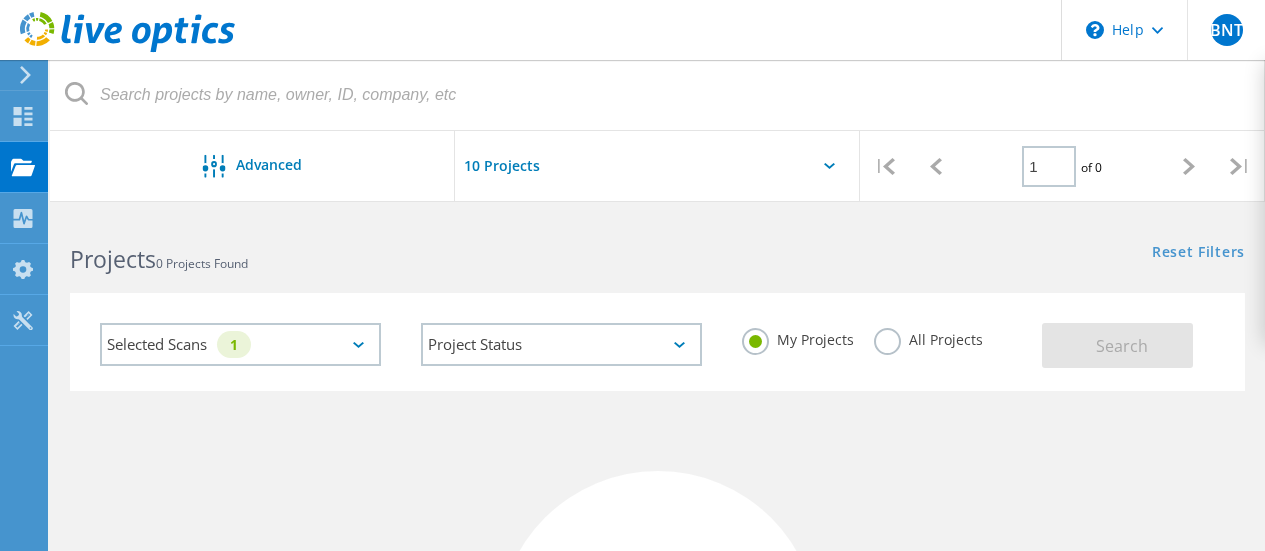 click 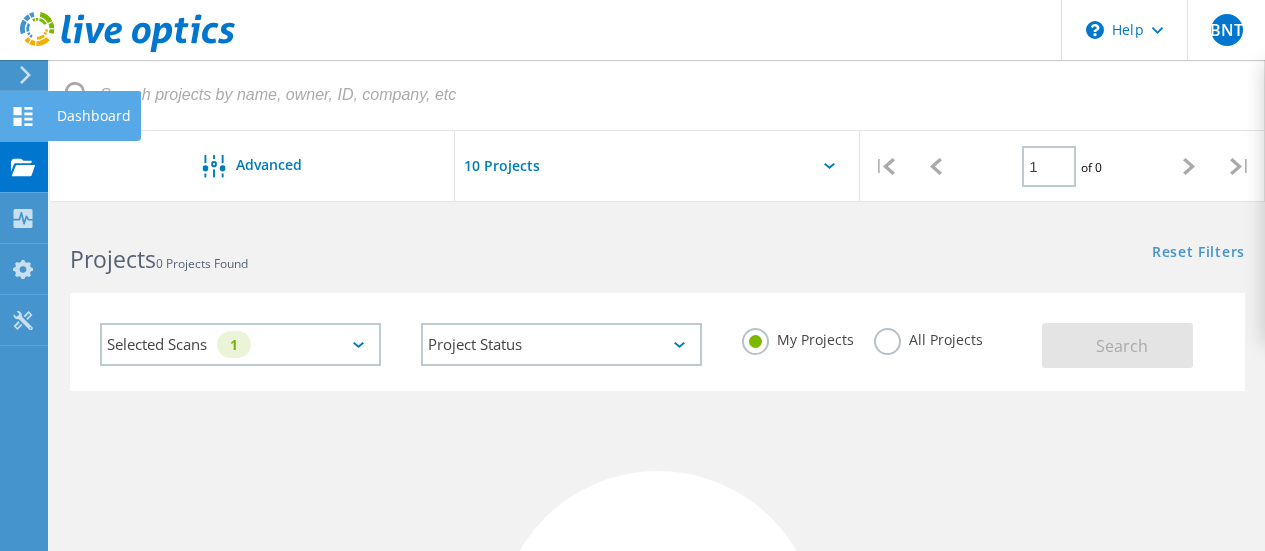 click 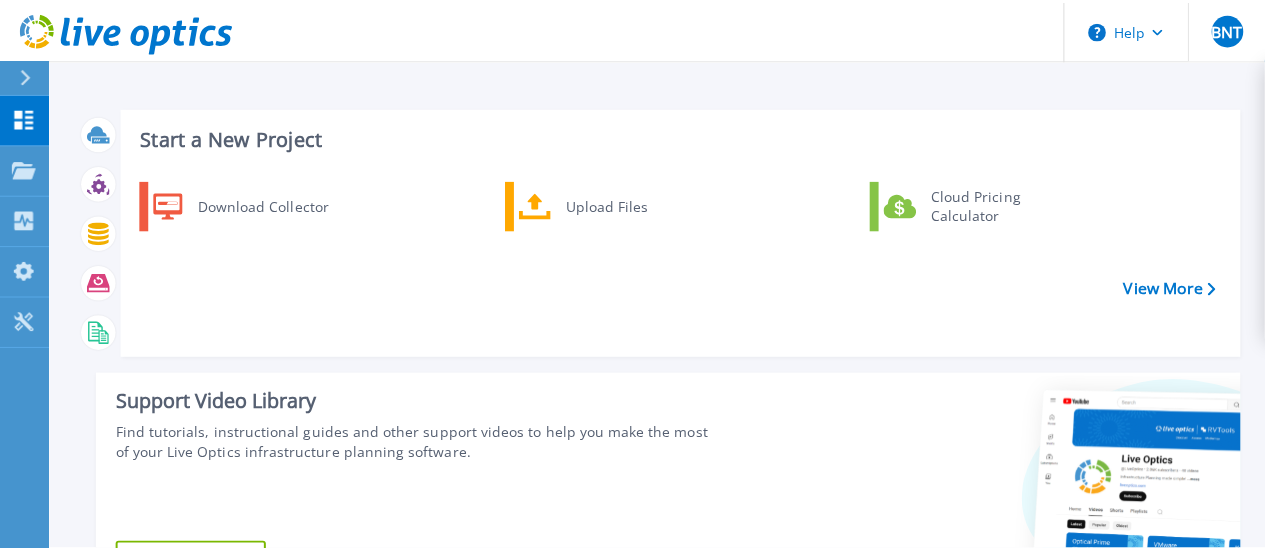 scroll, scrollTop: 0, scrollLeft: 0, axis: both 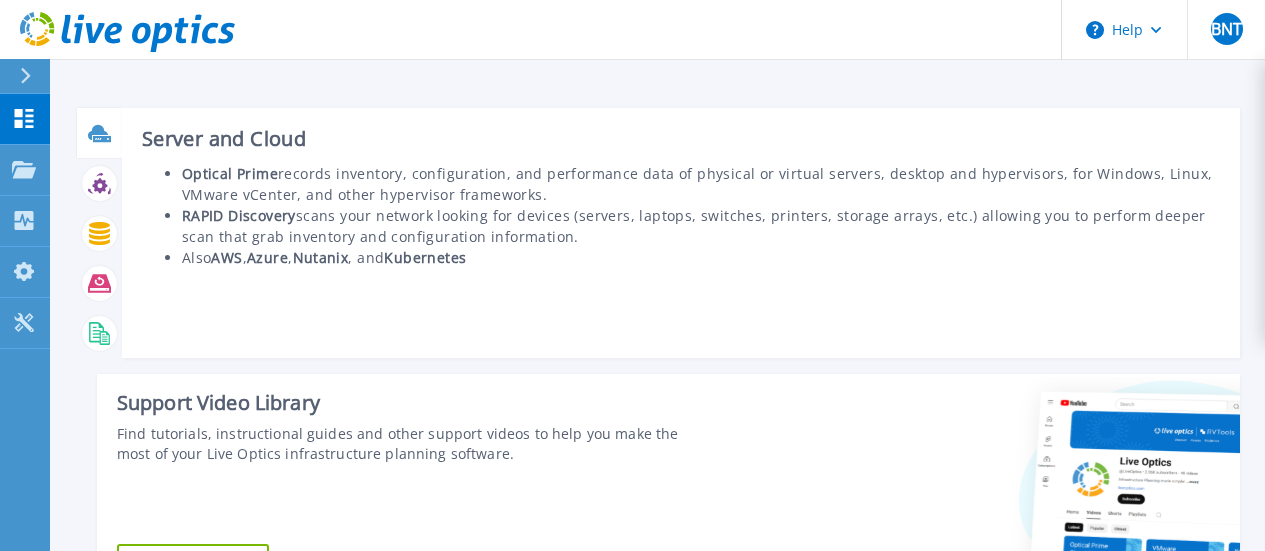 click at bounding box center [99, 133] 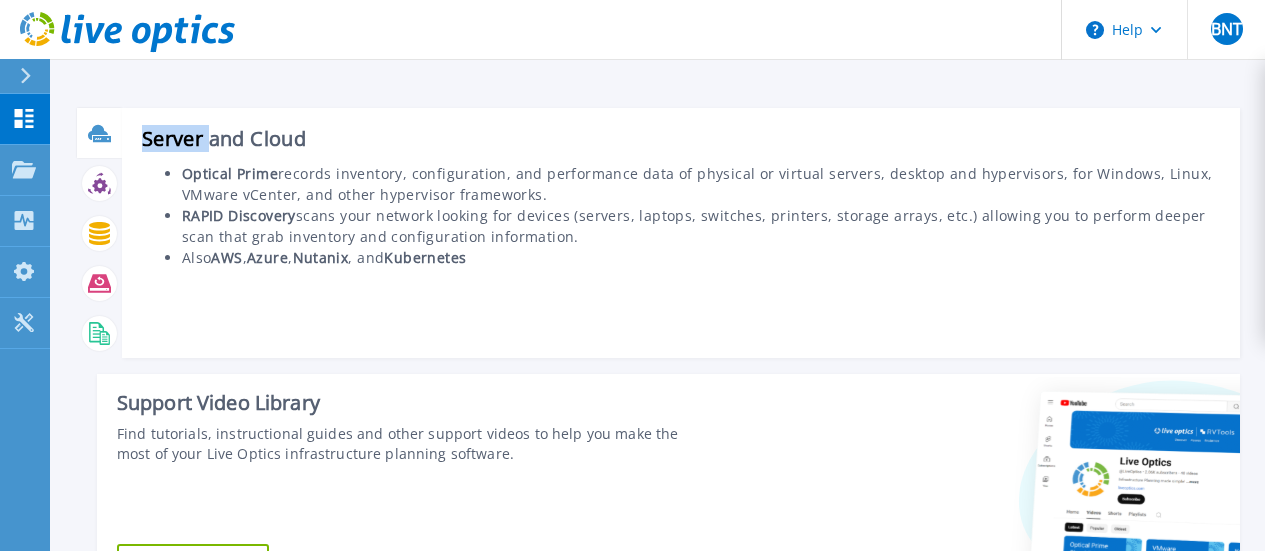 click at bounding box center [99, 133] 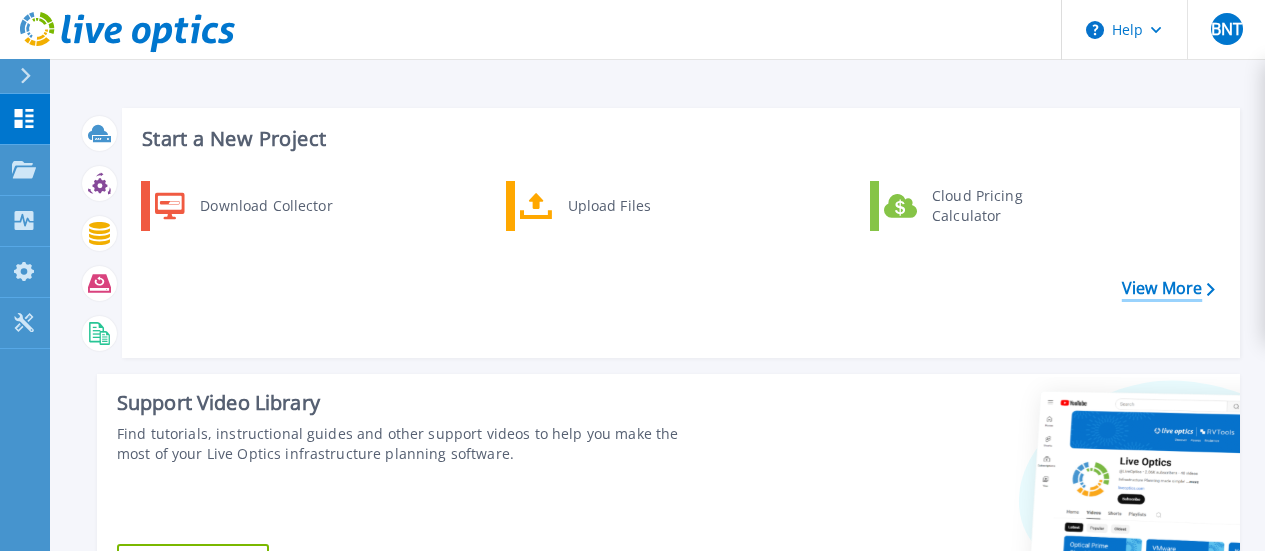 click on "View More" at bounding box center [1168, 288] 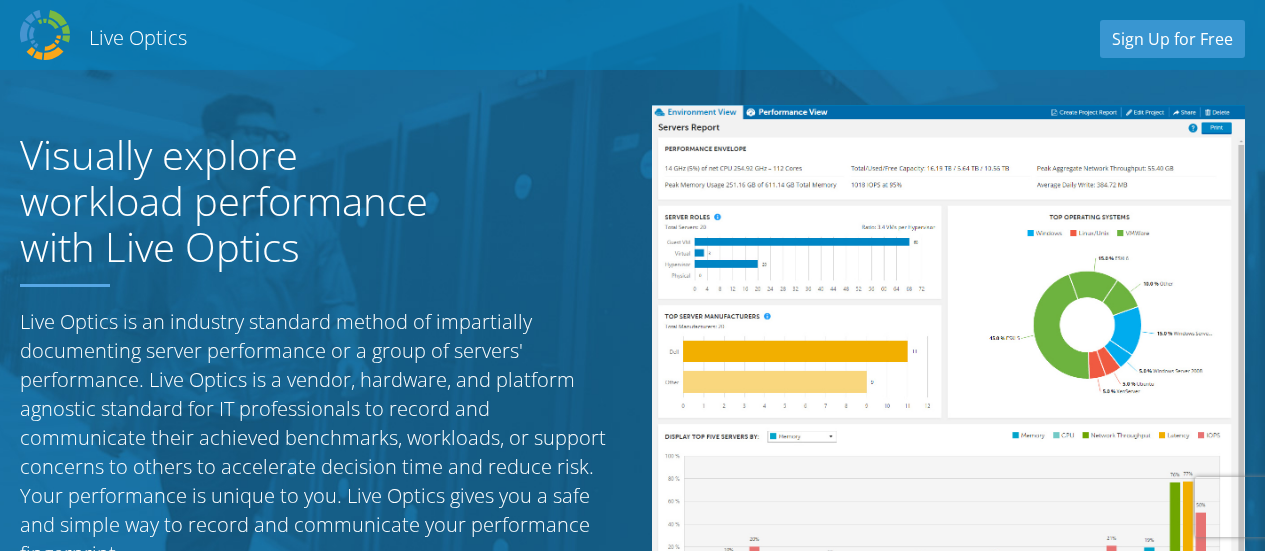 scroll, scrollTop: 0, scrollLeft: 0, axis: both 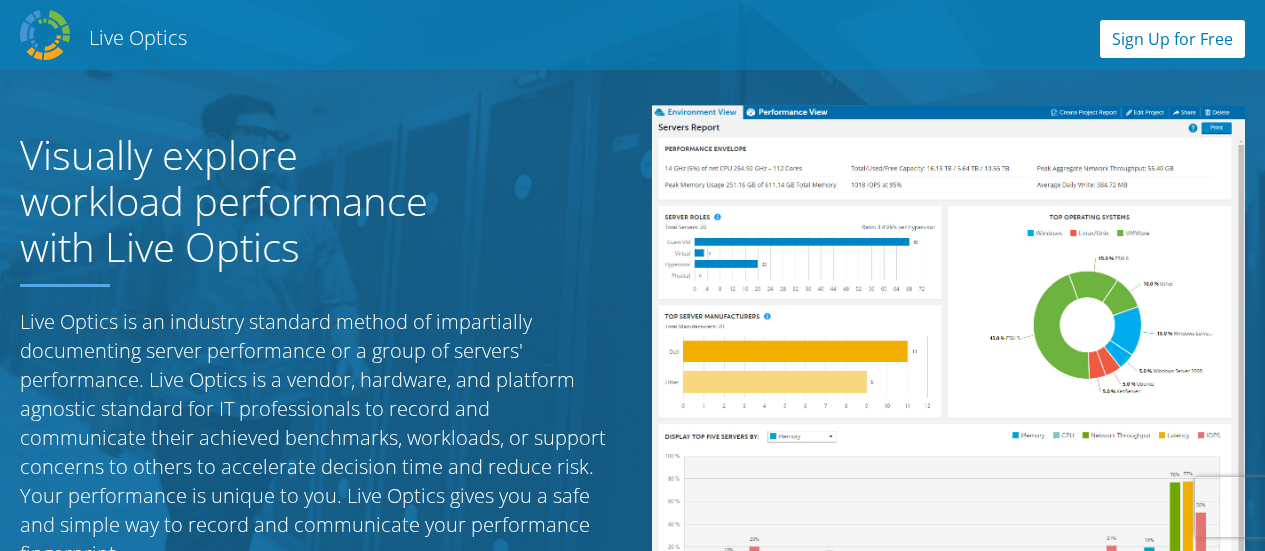 click on "Sign Up for Free" at bounding box center [1172, 39] 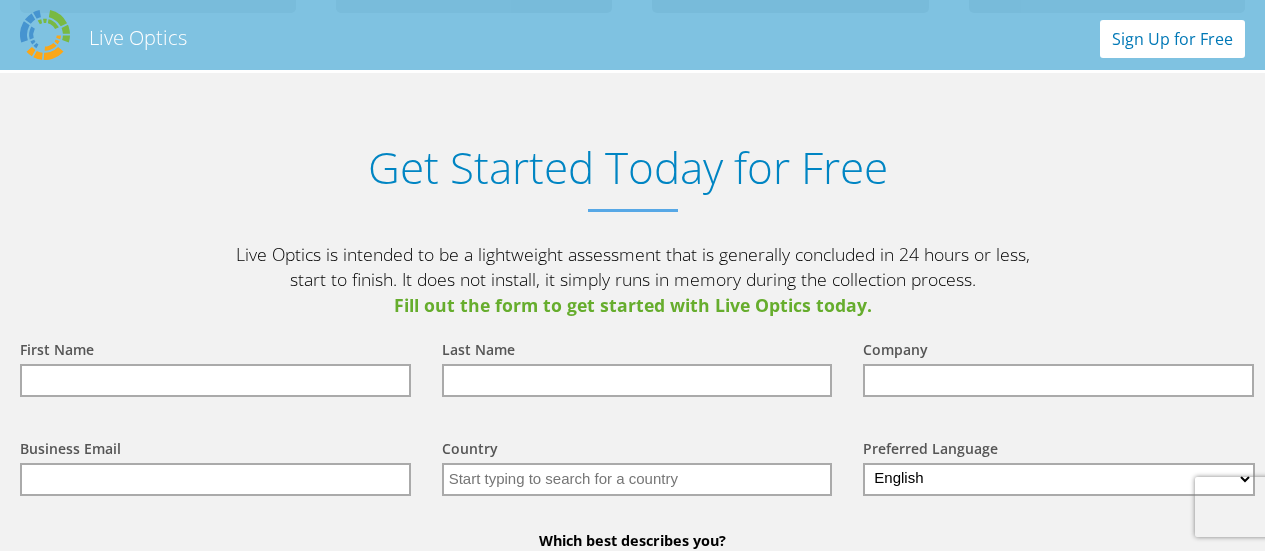scroll, scrollTop: 2080, scrollLeft: 0, axis: vertical 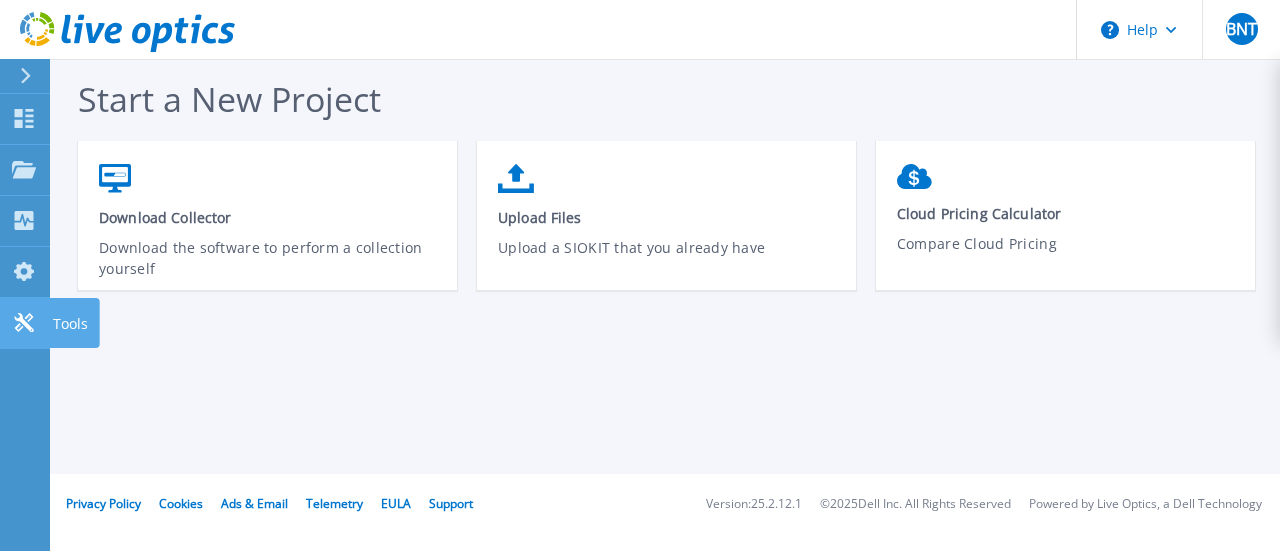 click 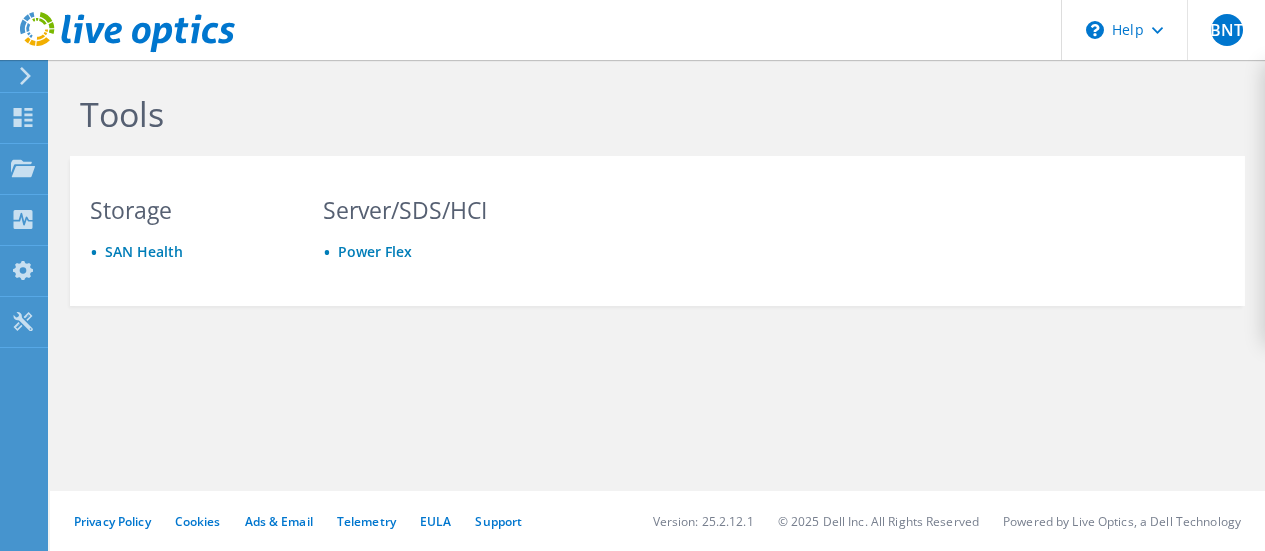 scroll, scrollTop: 0, scrollLeft: 0, axis: both 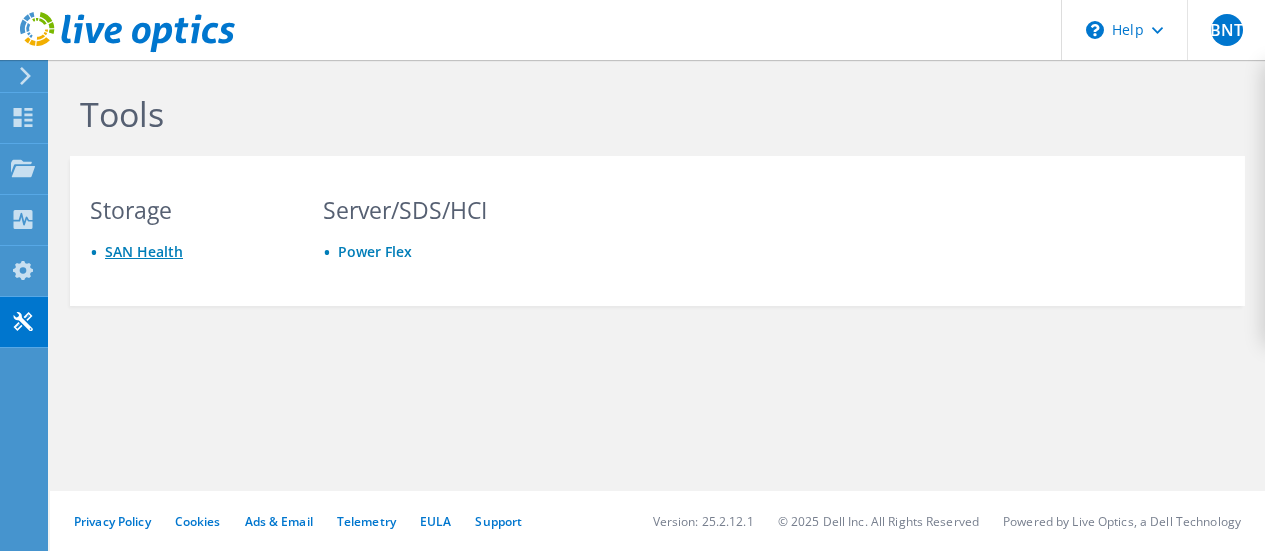 click on "SAN Health" at bounding box center (144, 251) 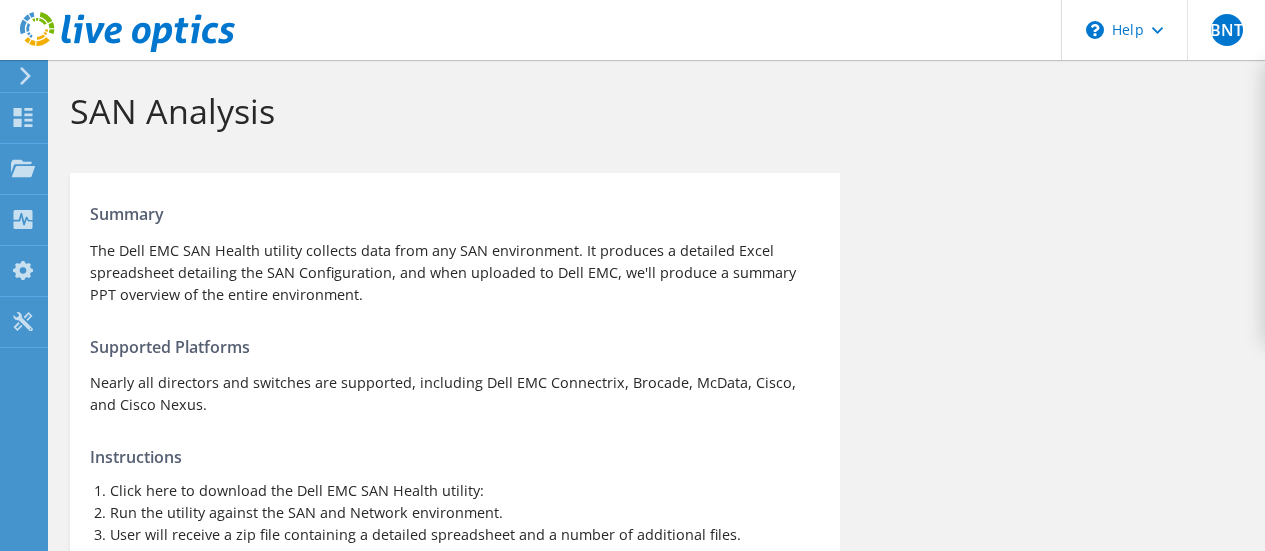 scroll, scrollTop: 0, scrollLeft: 0, axis: both 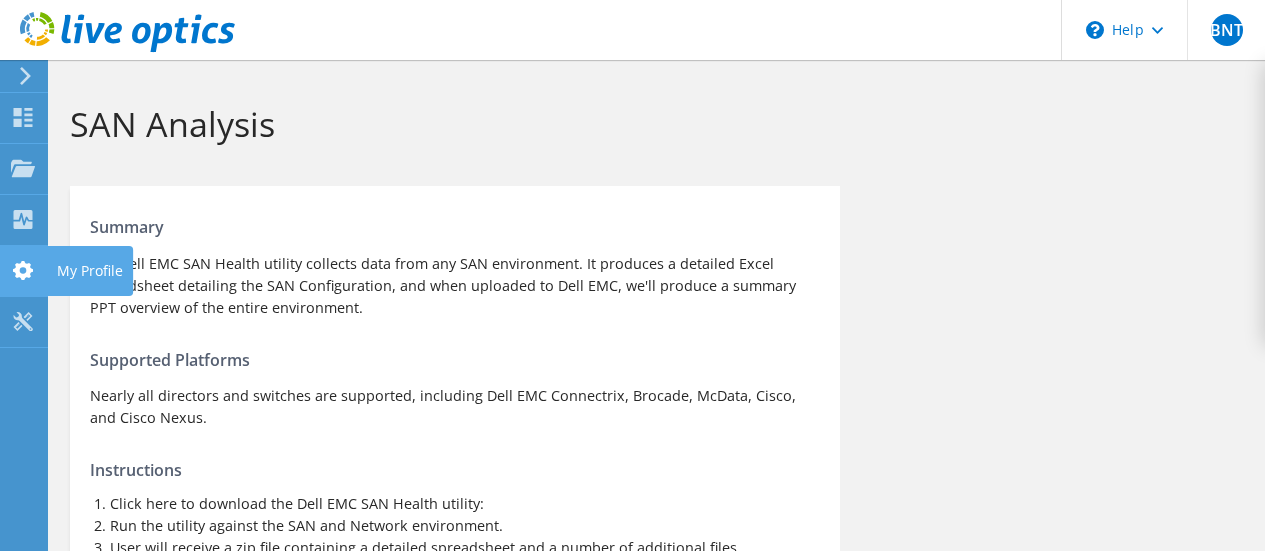 click 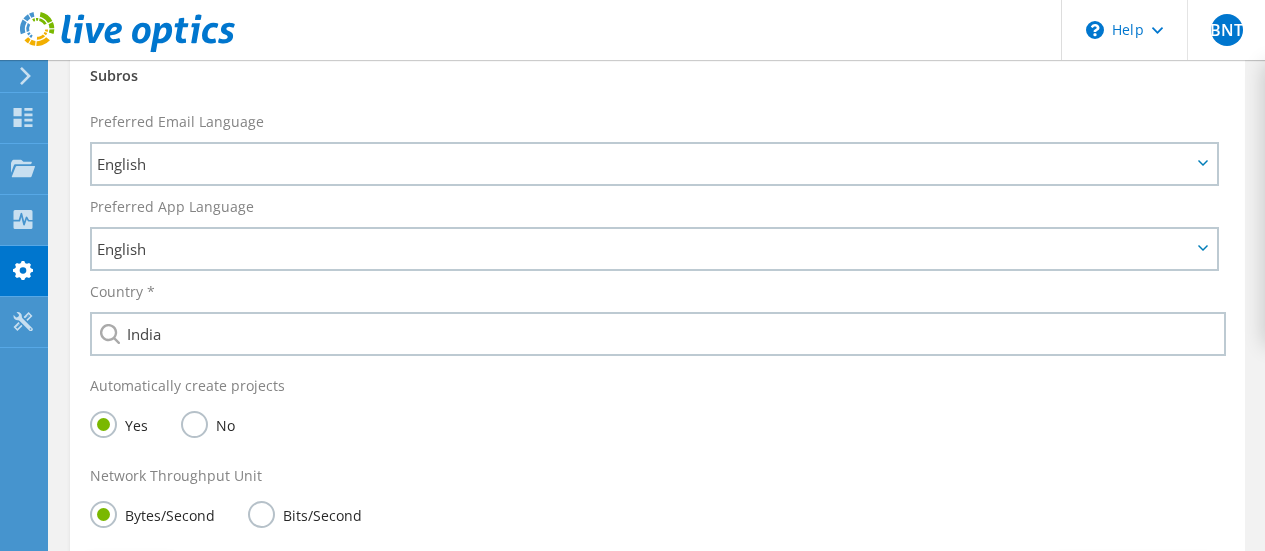 scroll, scrollTop: 640, scrollLeft: 0, axis: vertical 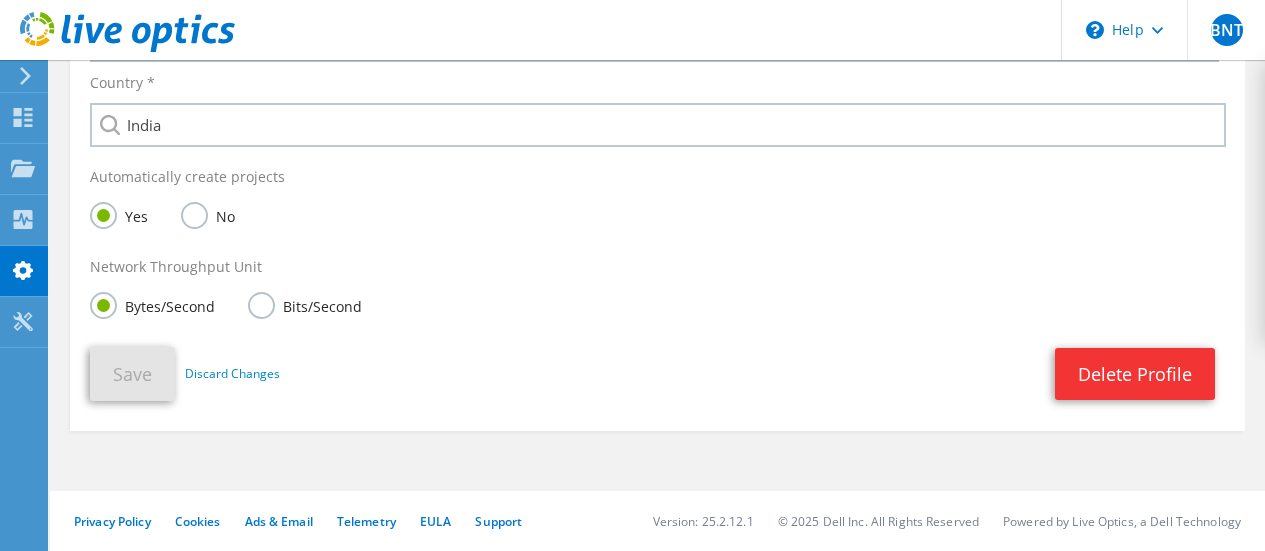 click 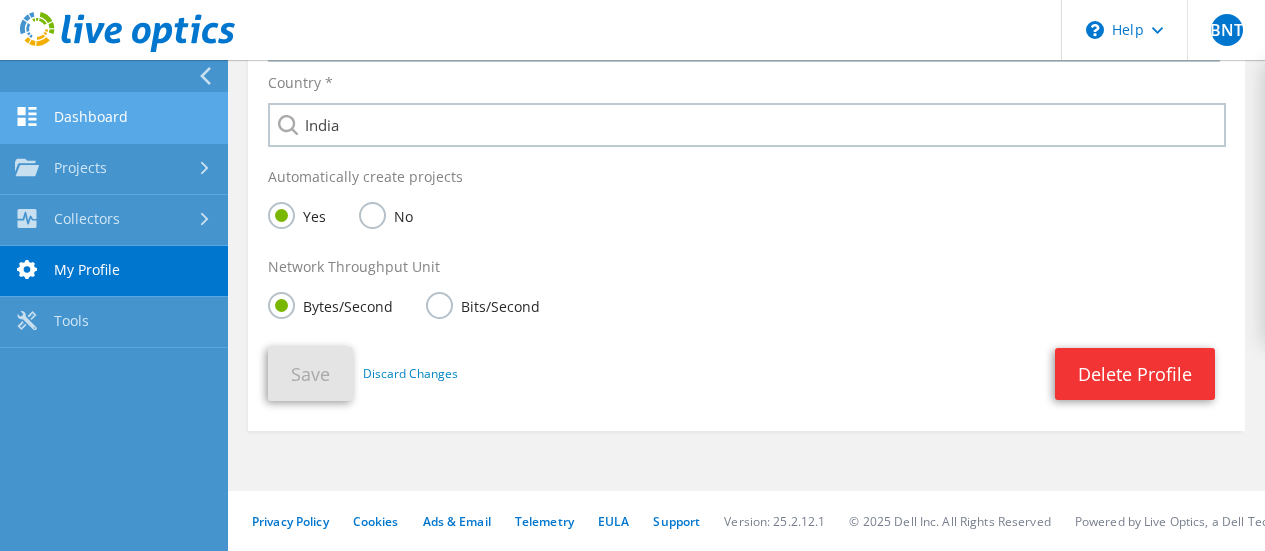 click on "Dashboard" at bounding box center (114, 118) 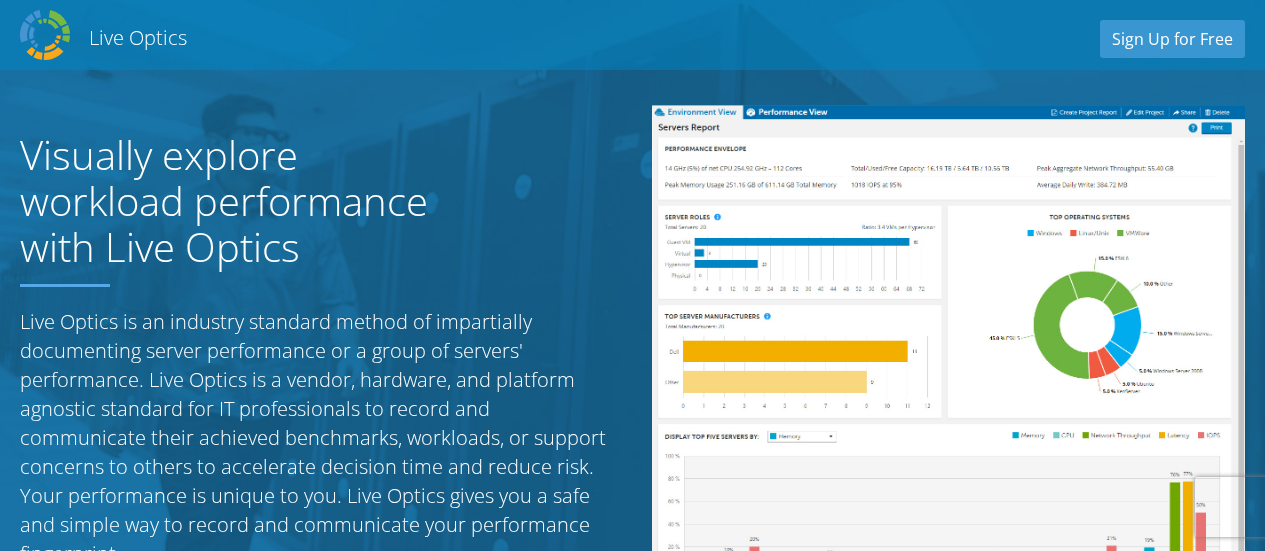 scroll, scrollTop: 0, scrollLeft: 0, axis: both 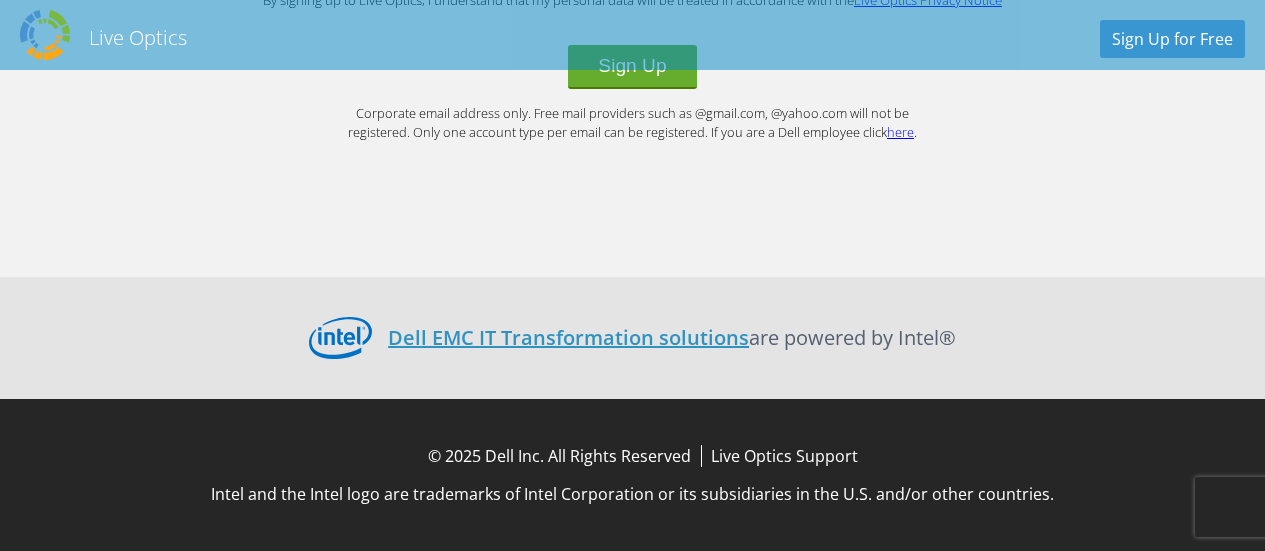 click on "Dell EMC IT Transformation solutions" at bounding box center [568, 337] 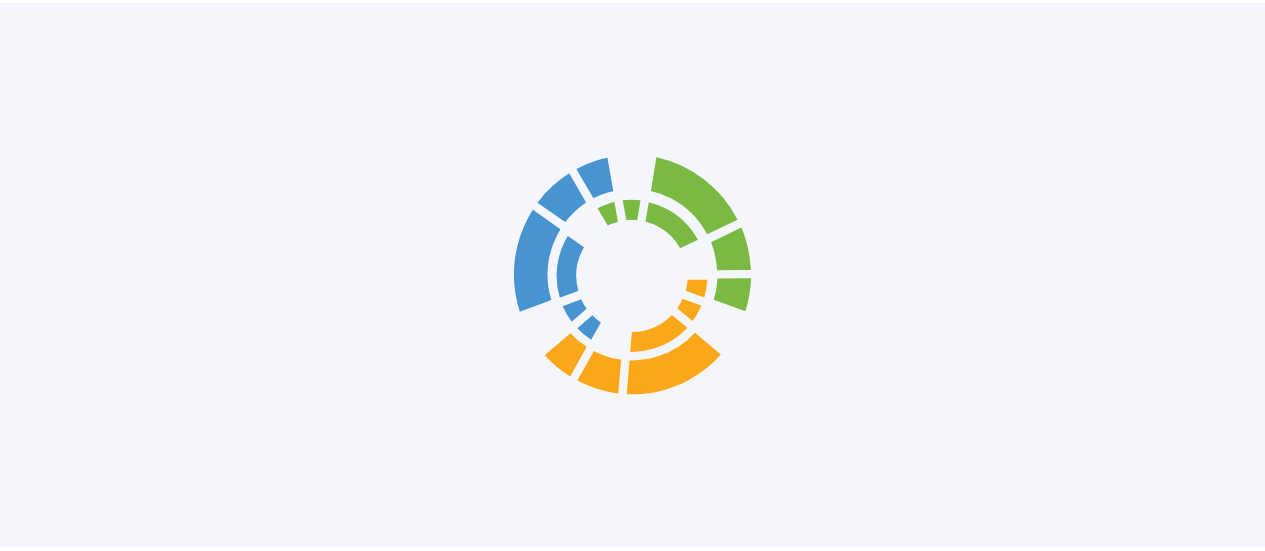 scroll, scrollTop: 0, scrollLeft: 0, axis: both 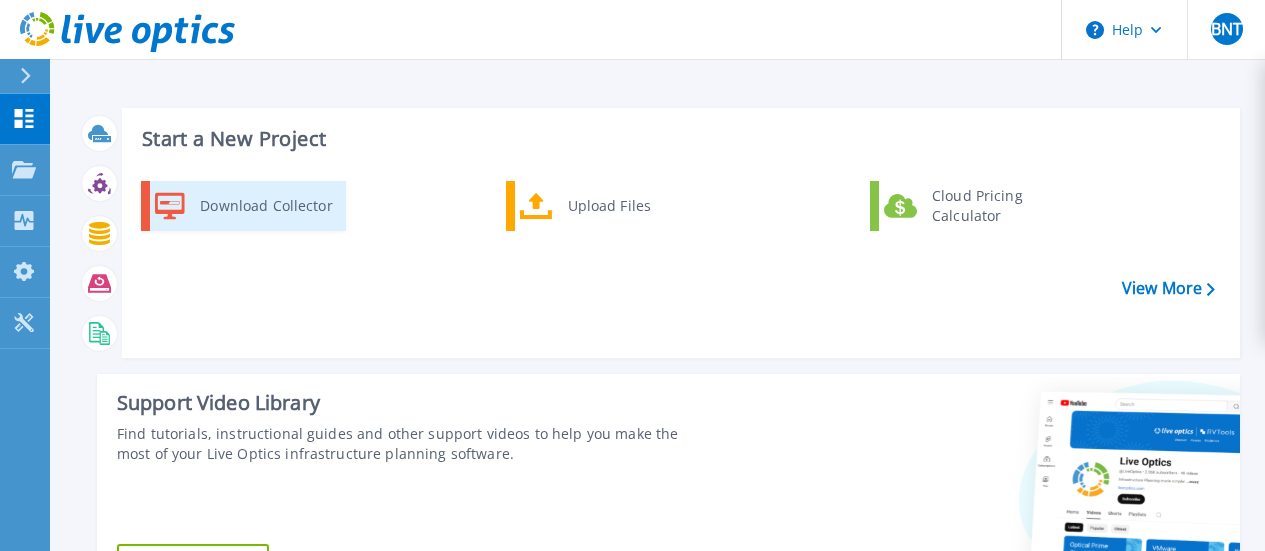 click on "Download Collector" at bounding box center (265, 206) 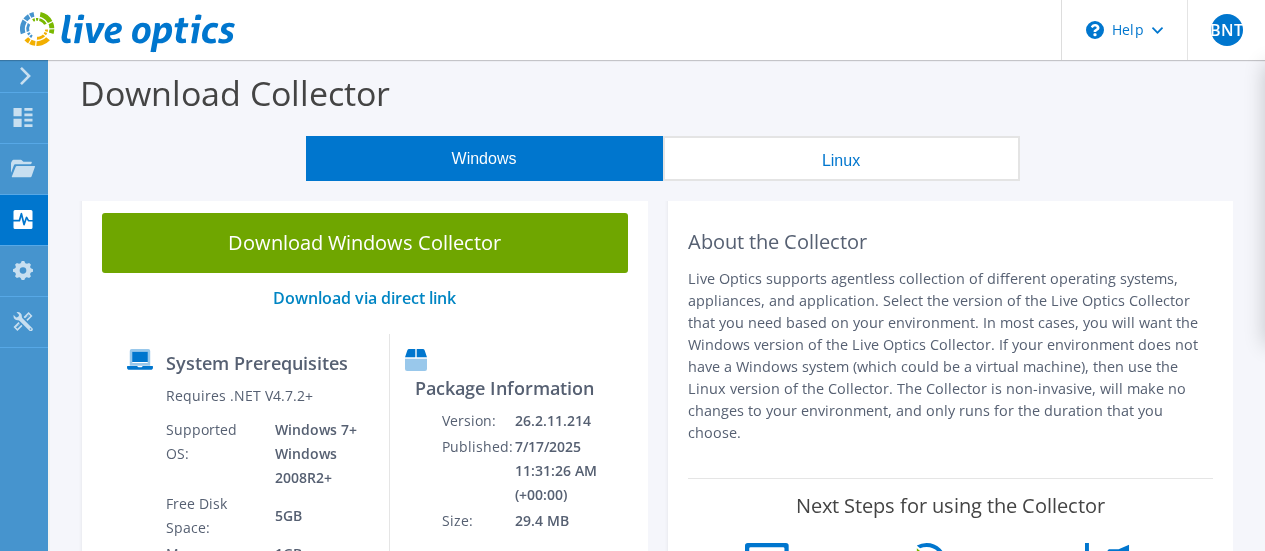 scroll, scrollTop: 0, scrollLeft: 0, axis: both 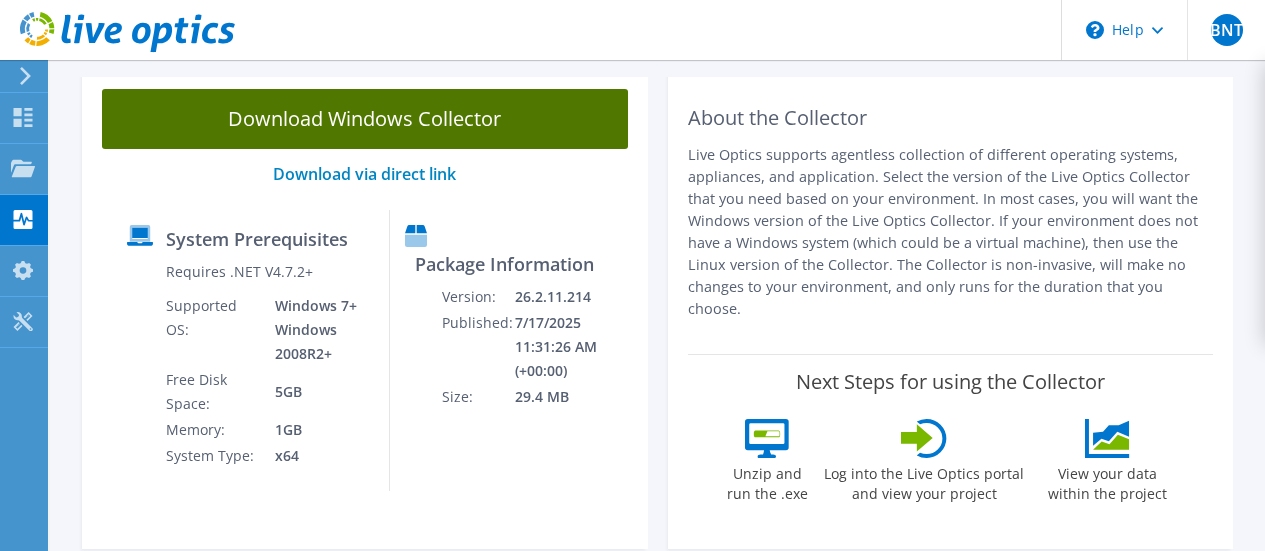 click on "Download Windows Collector" at bounding box center (365, 119) 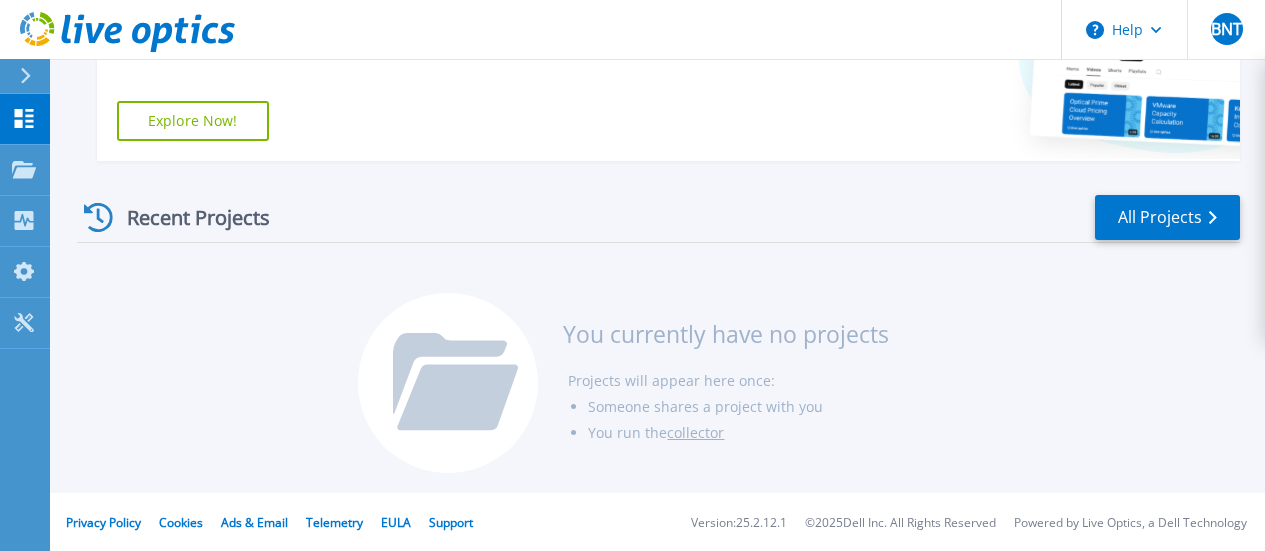 scroll, scrollTop: 445, scrollLeft: 0, axis: vertical 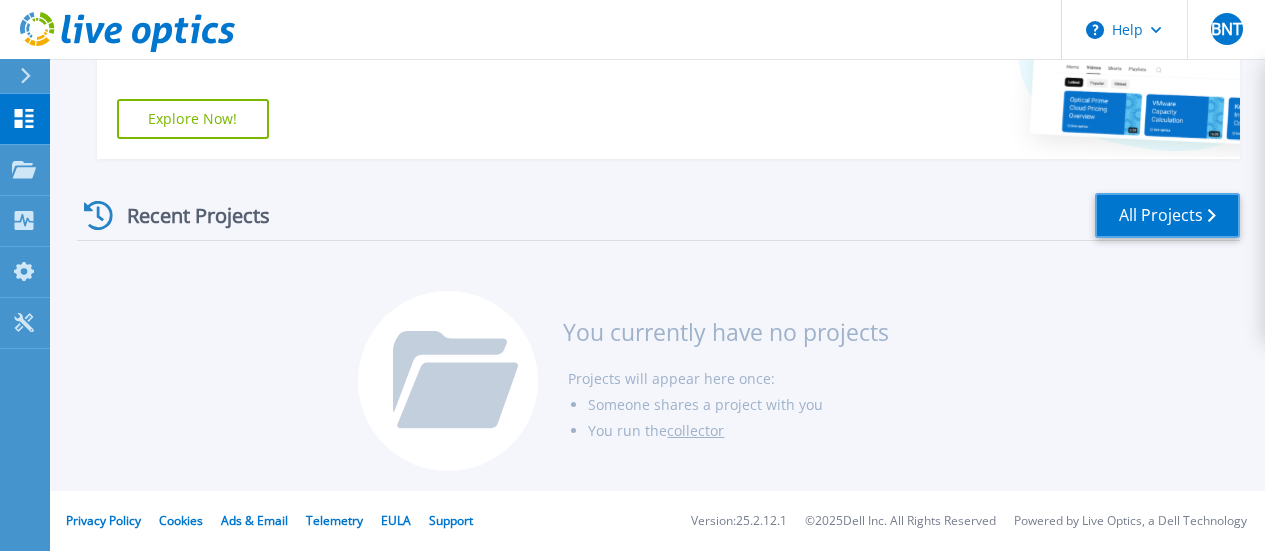 click on "All Projects" at bounding box center [1167, 215] 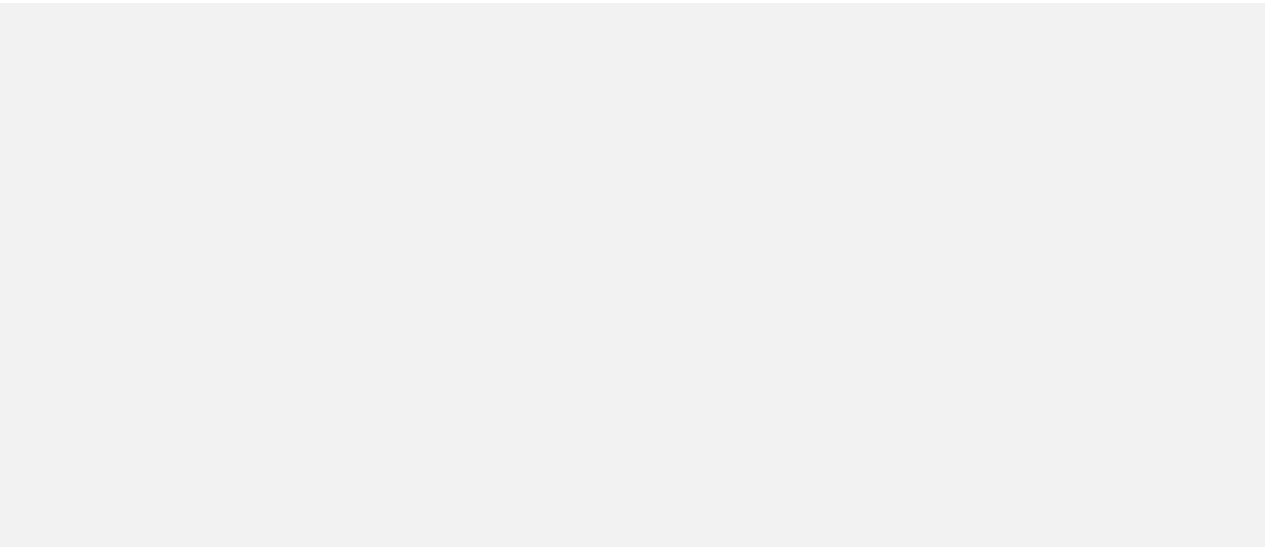 scroll, scrollTop: 0, scrollLeft: 0, axis: both 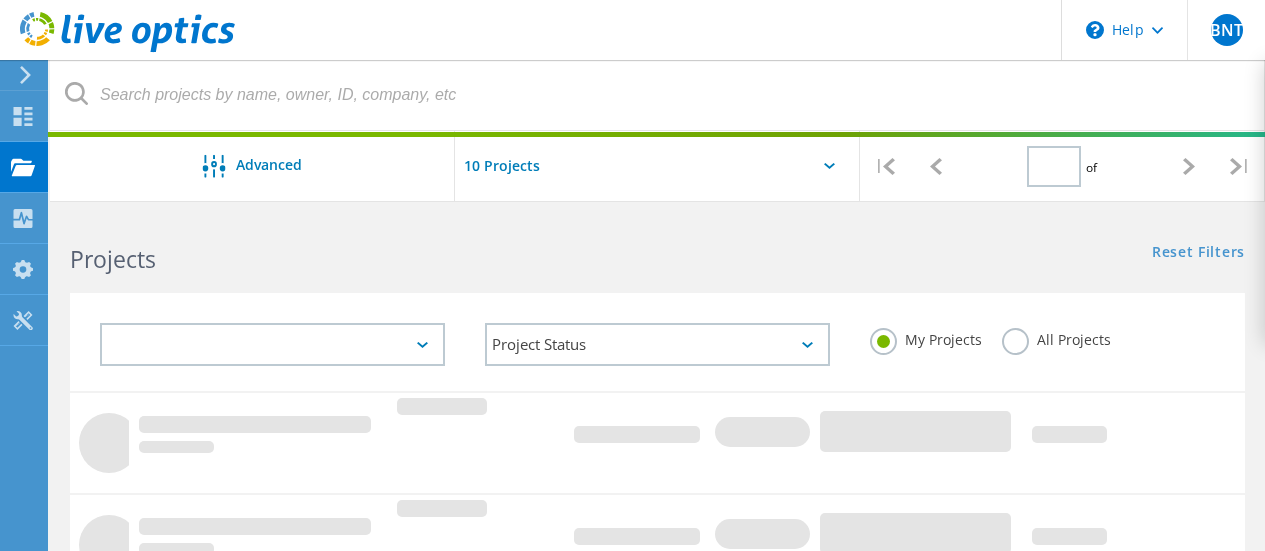 type on "1" 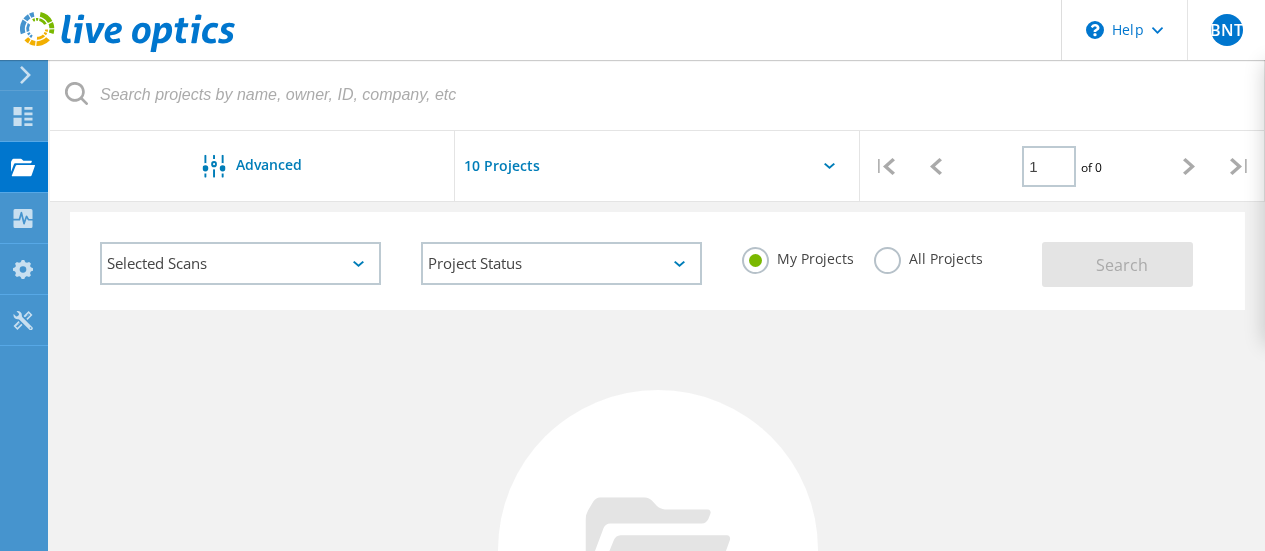 scroll, scrollTop: 0, scrollLeft: 0, axis: both 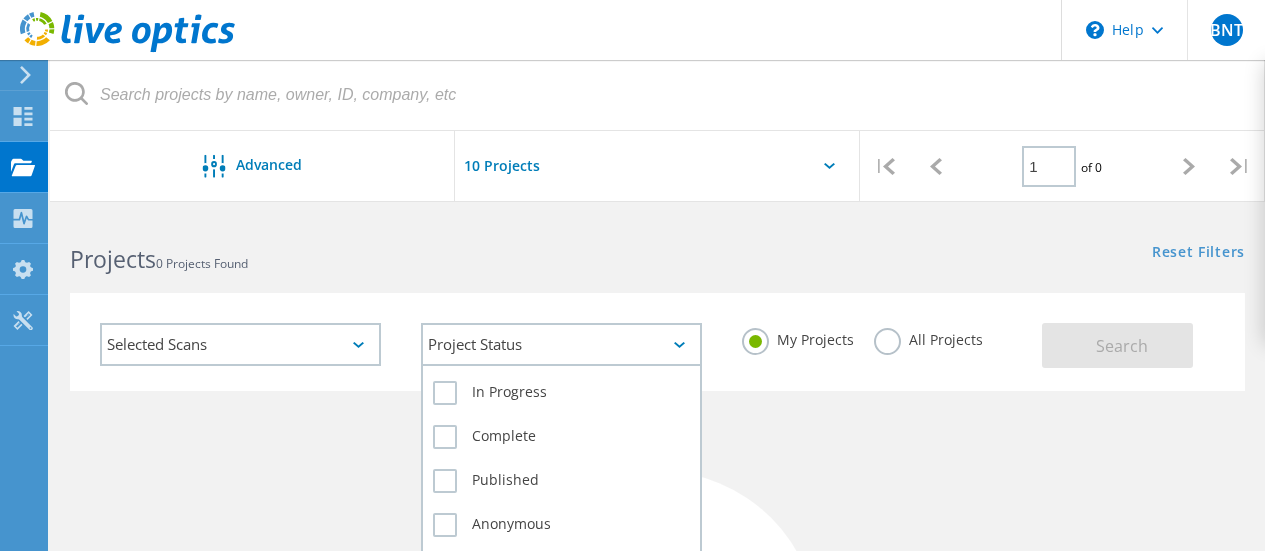click on "Project Status" 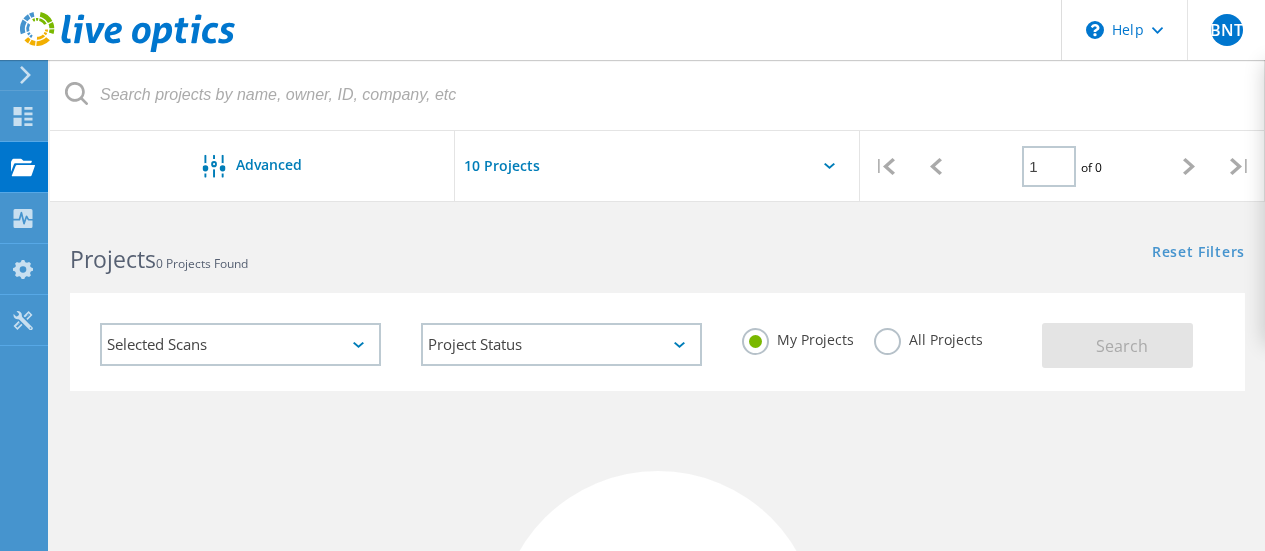 click on "All Projects" 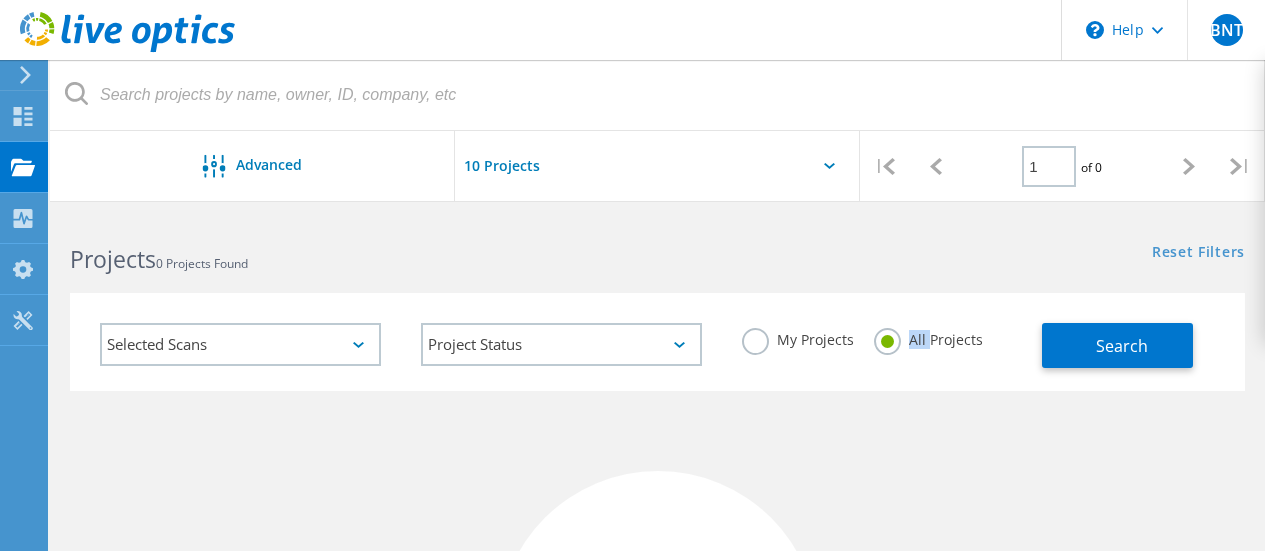 click on "All Projects" 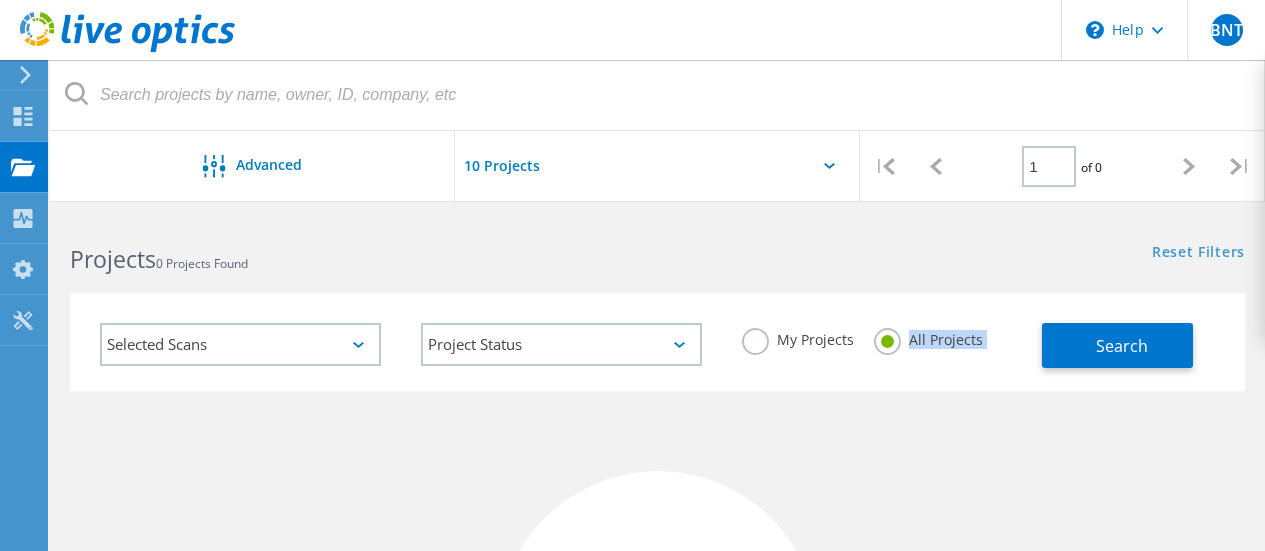 click on "All Projects" 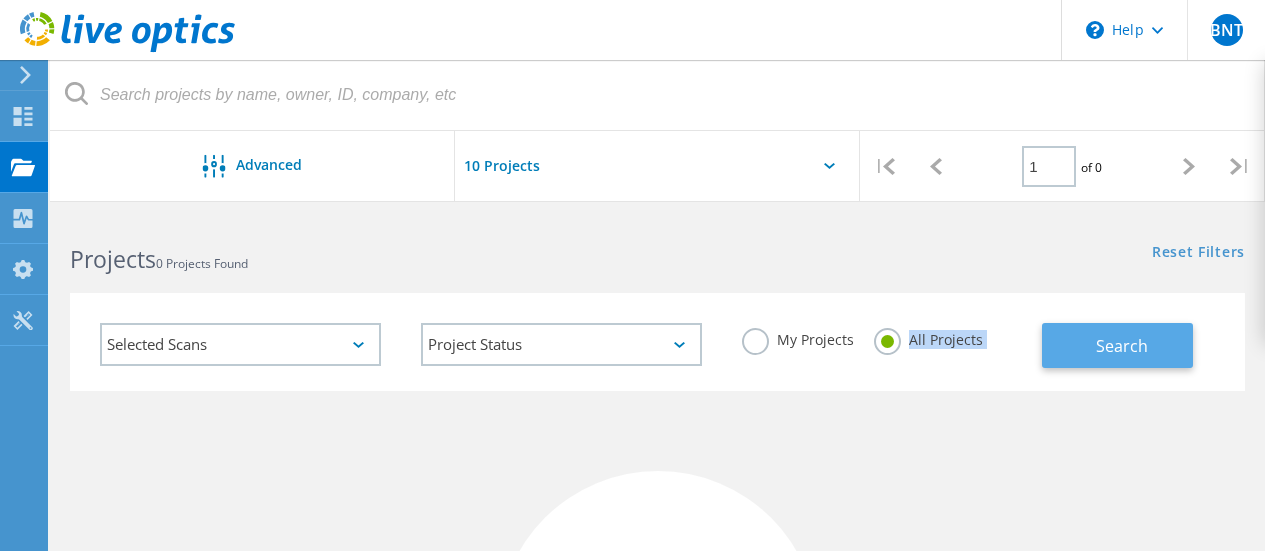 click on "Search" 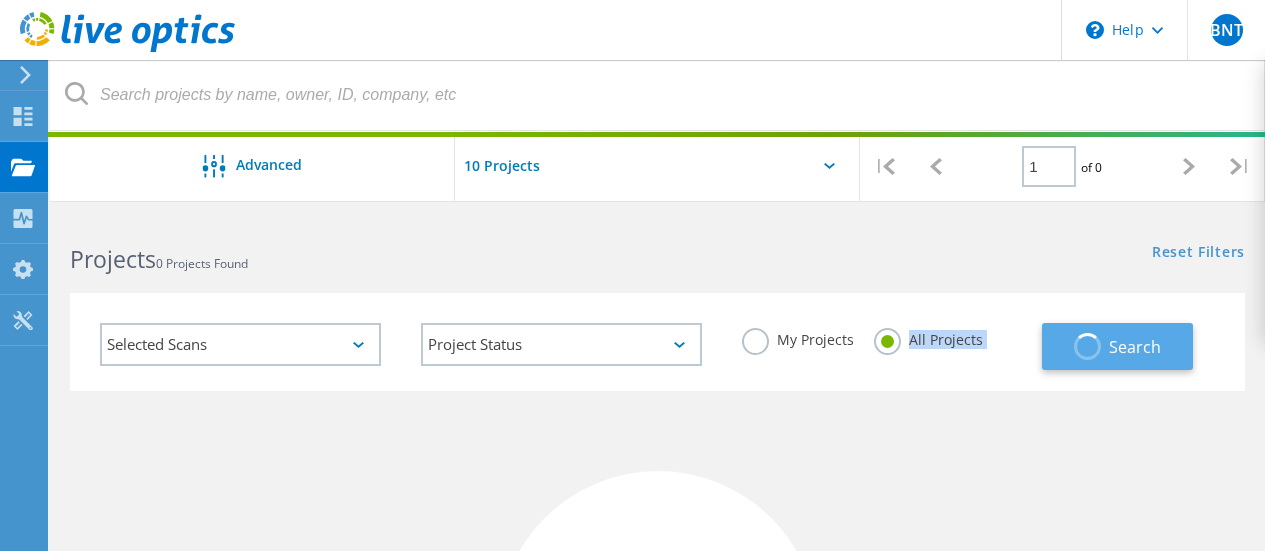 click 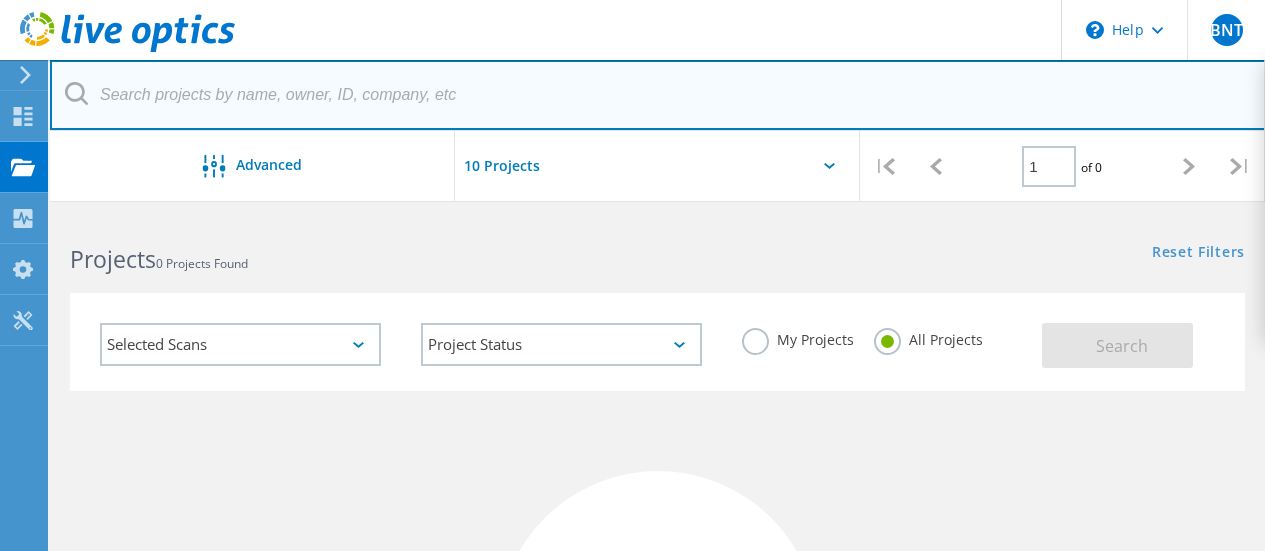 click at bounding box center [658, 95] 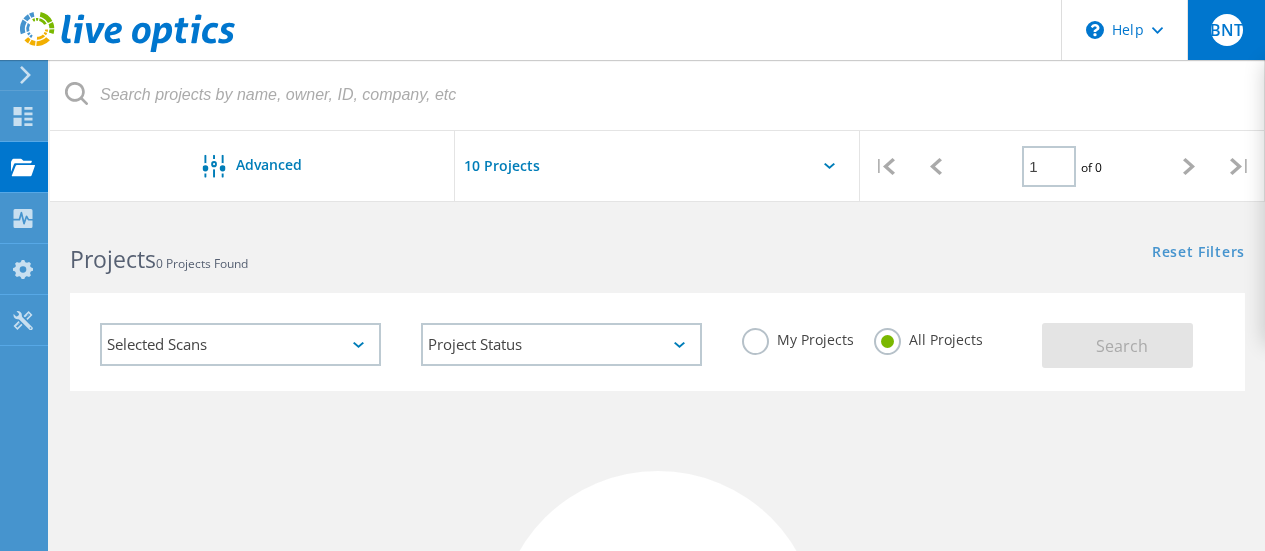 click on "BNT" at bounding box center [1226, 30] 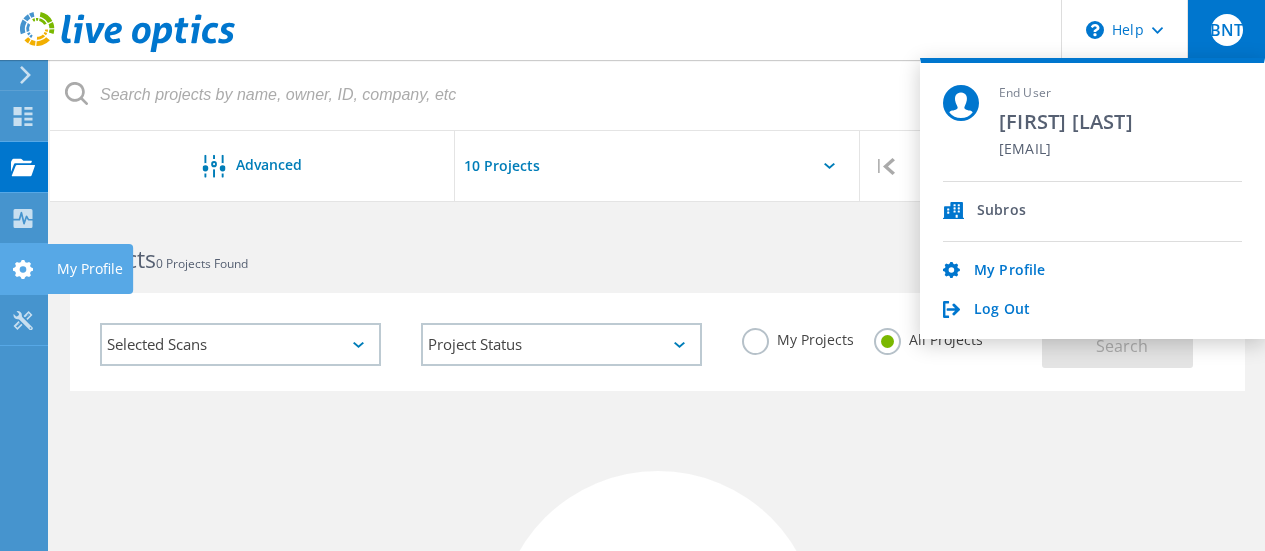 click 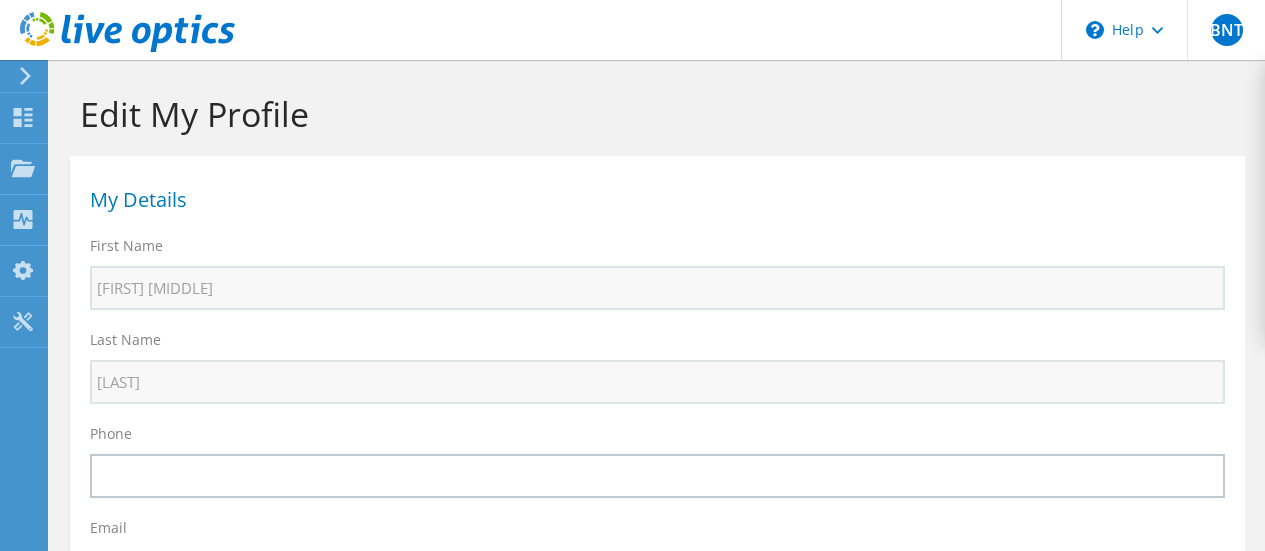 select on "101" 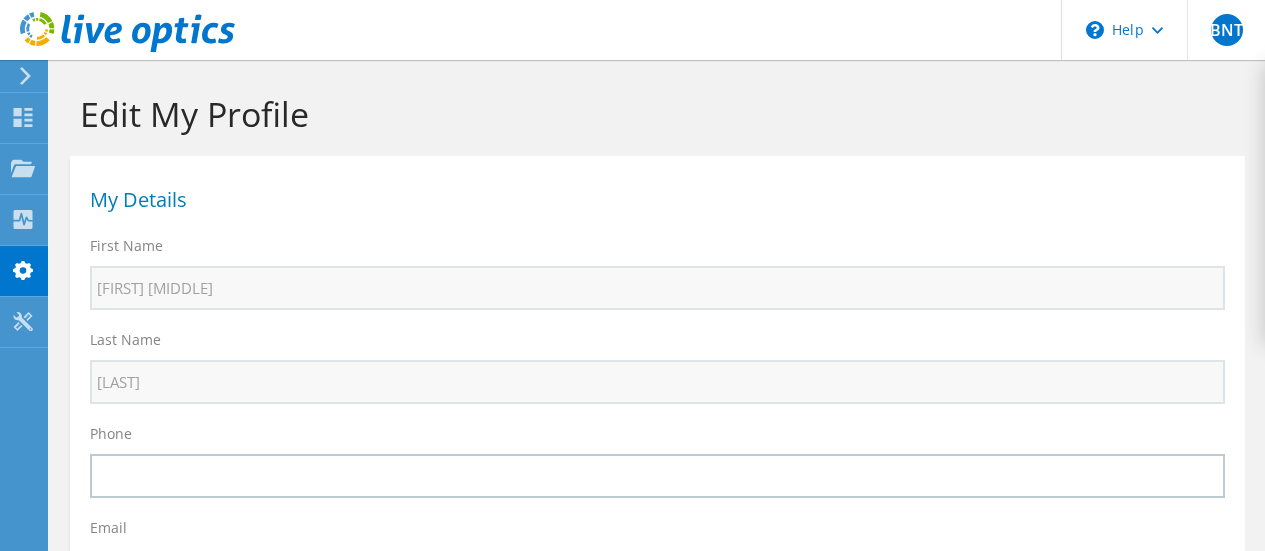 click 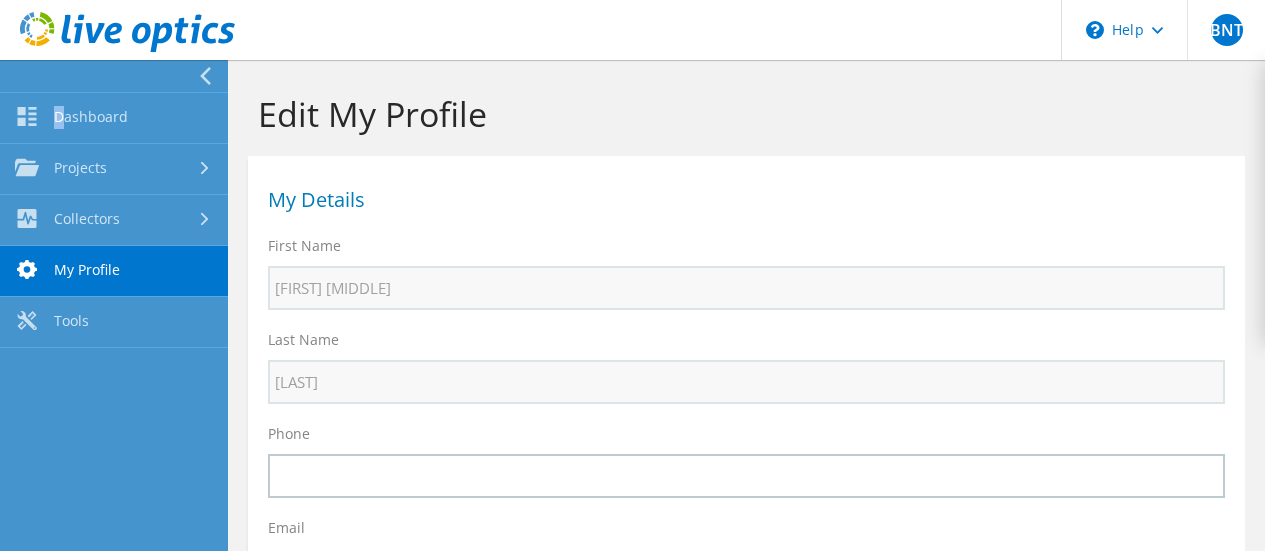 click at bounding box center (109, 76) 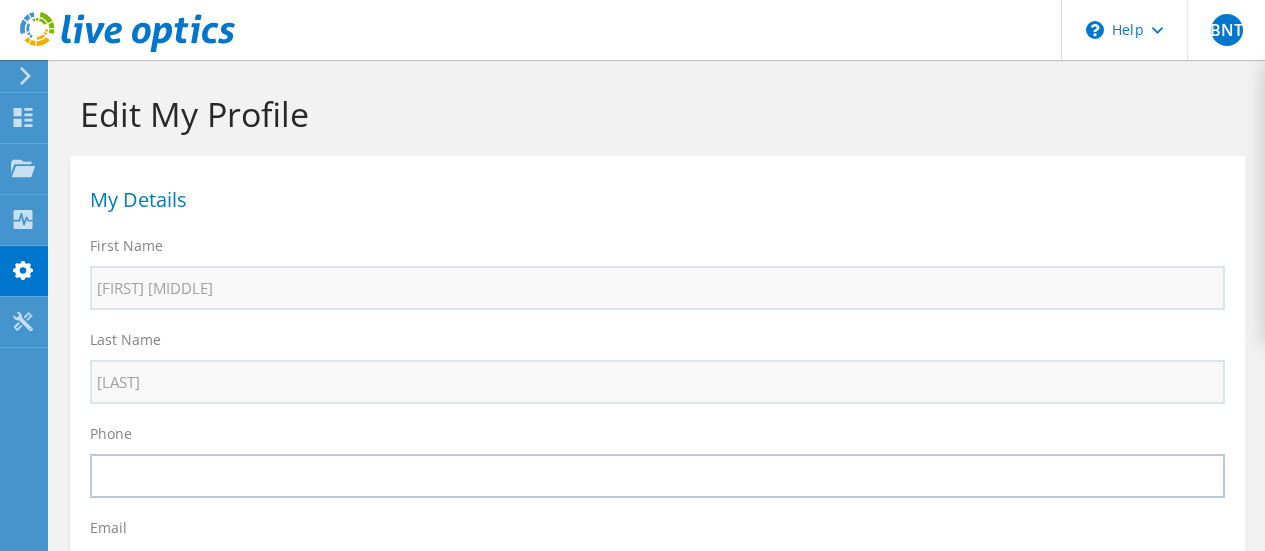 click 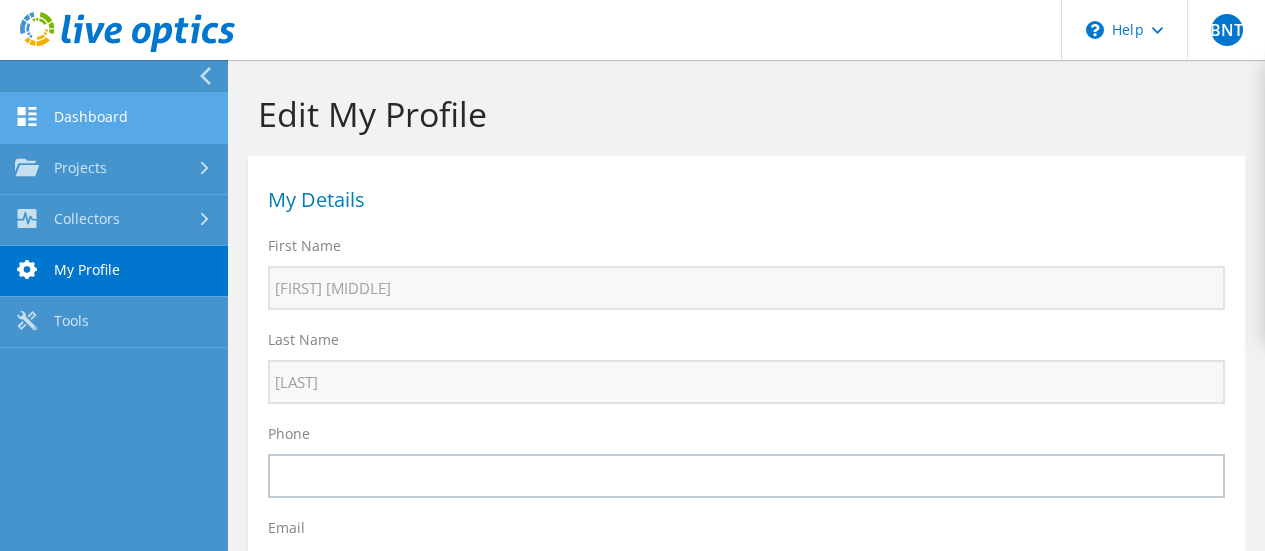 click on "Dashboard" at bounding box center (114, 118) 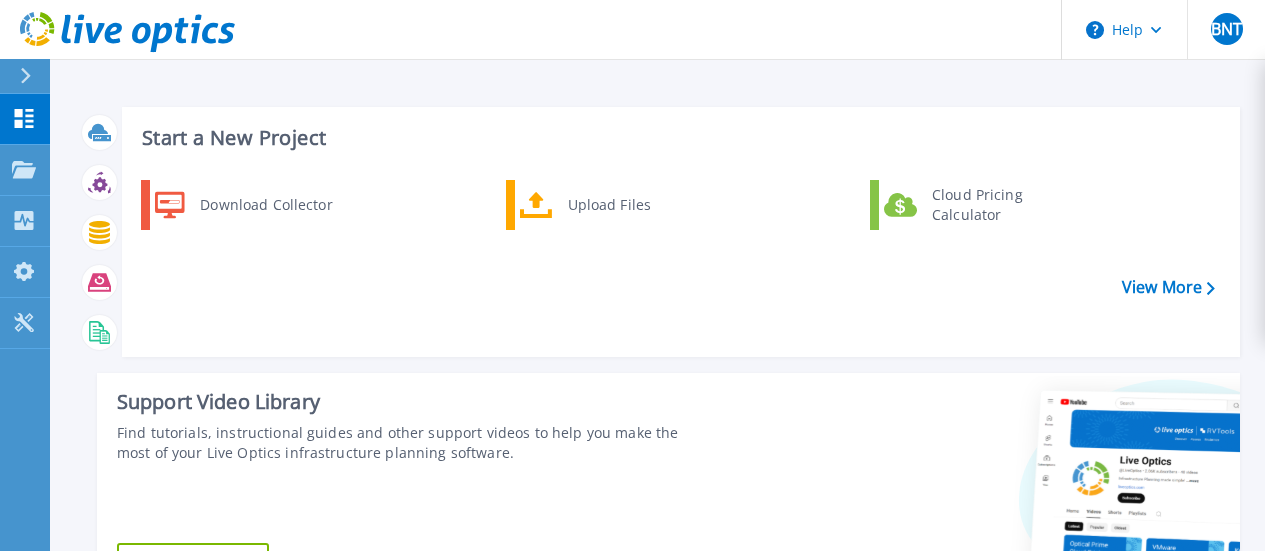 scroll, scrollTop: 0, scrollLeft: 0, axis: both 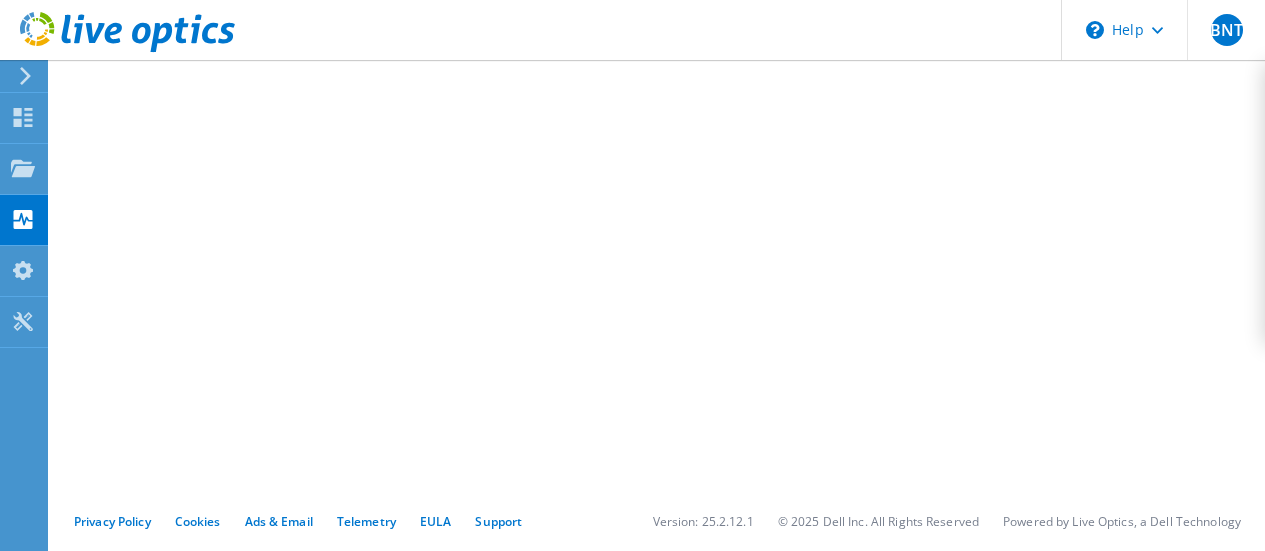 click at bounding box center [-78, 76] 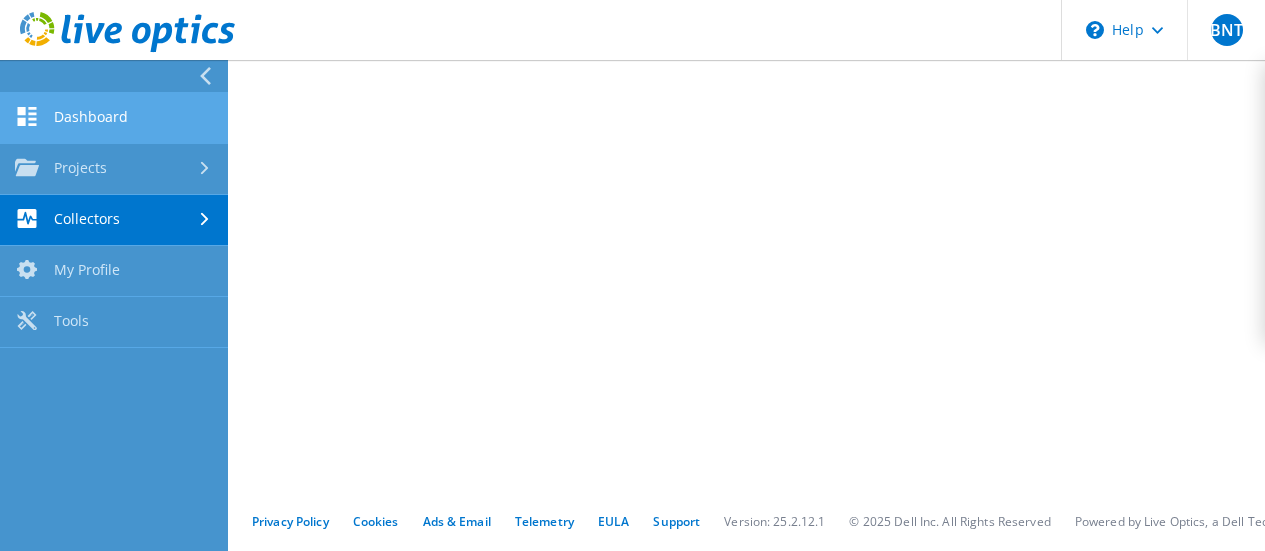 click on "Dashboard" at bounding box center [114, 118] 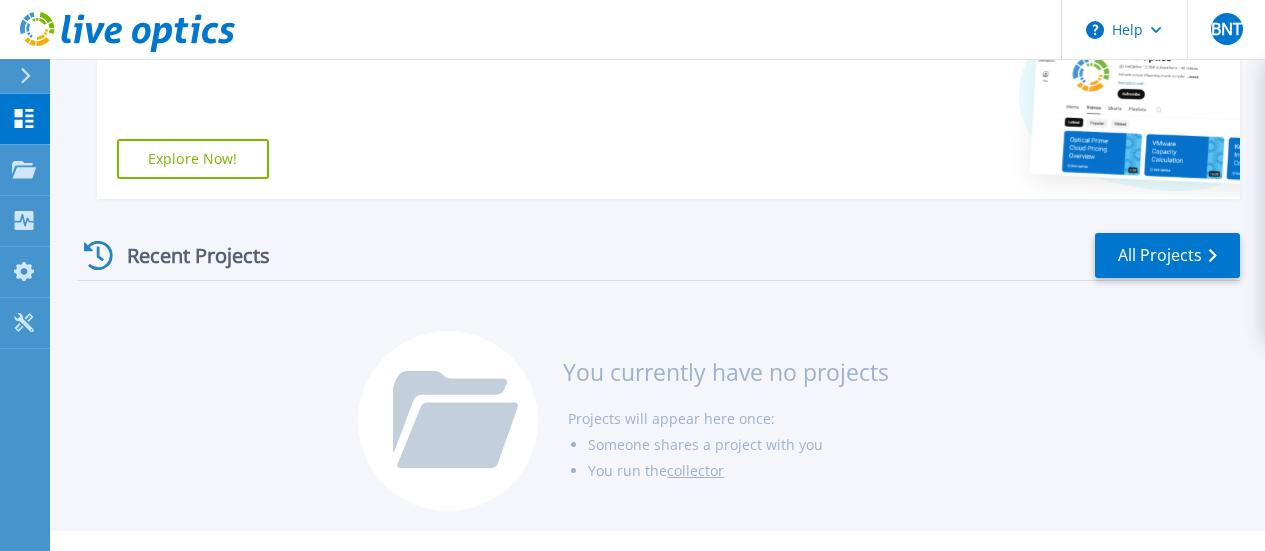 scroll, scrollTop: 445, scrollLeft: 0, axis: vertical 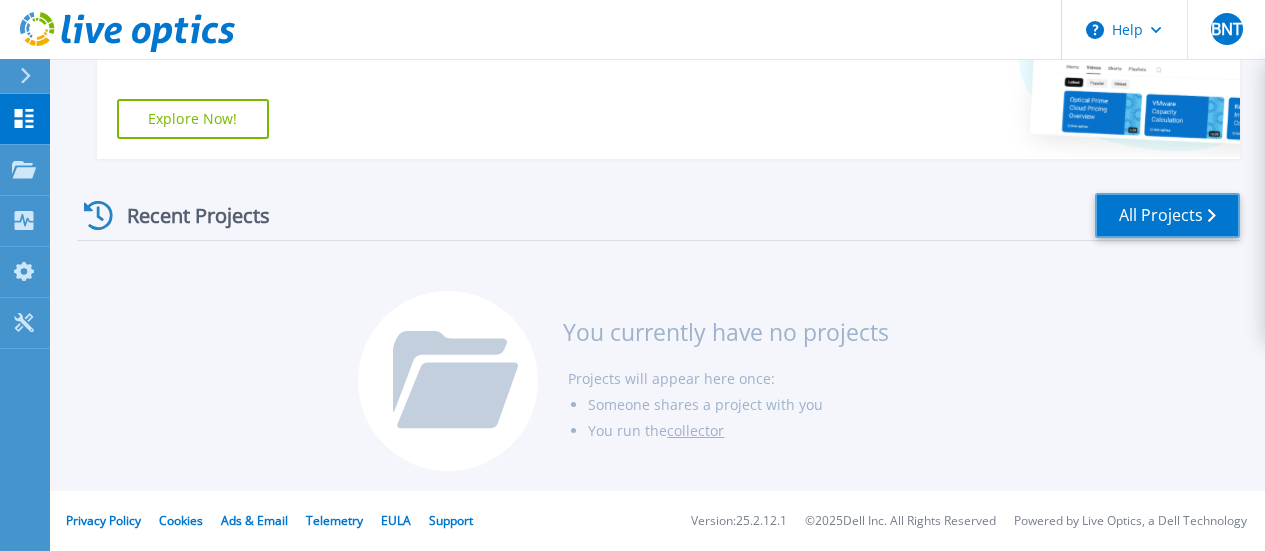 click on "All Projects" at bounding box center (1167, 215) 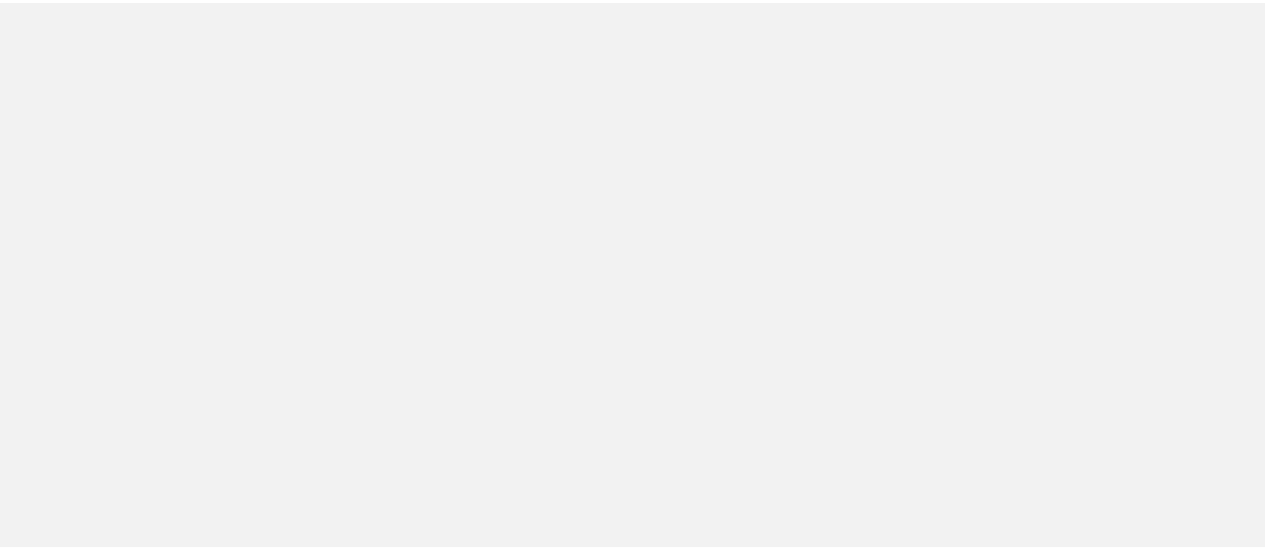 scroll, scrollTop: 0, scrollLeft: 0, axis: both 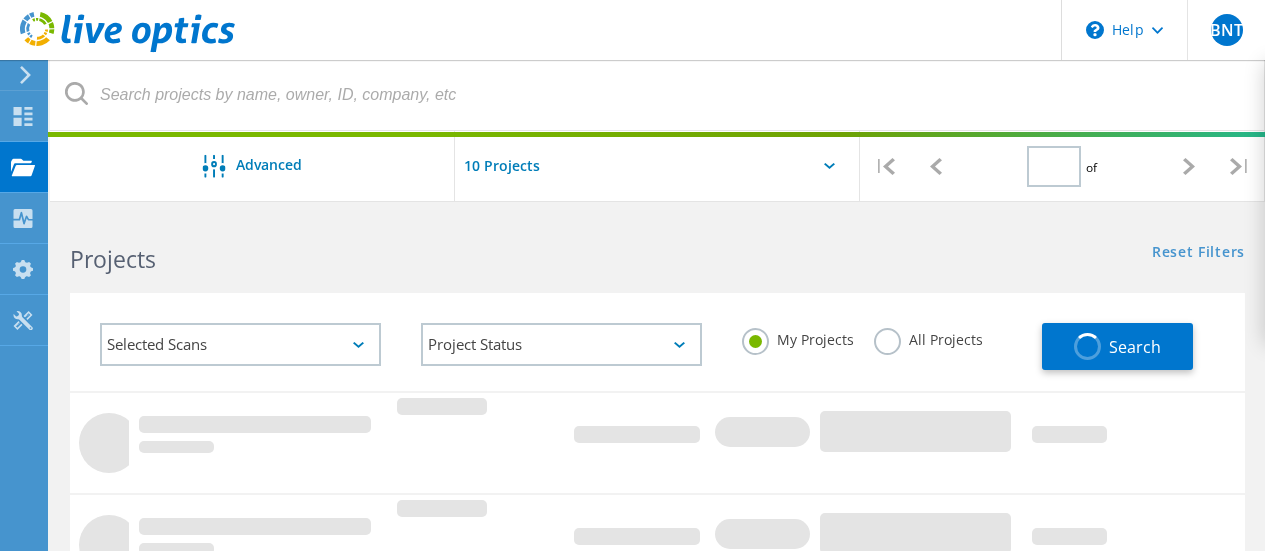 type on "1" 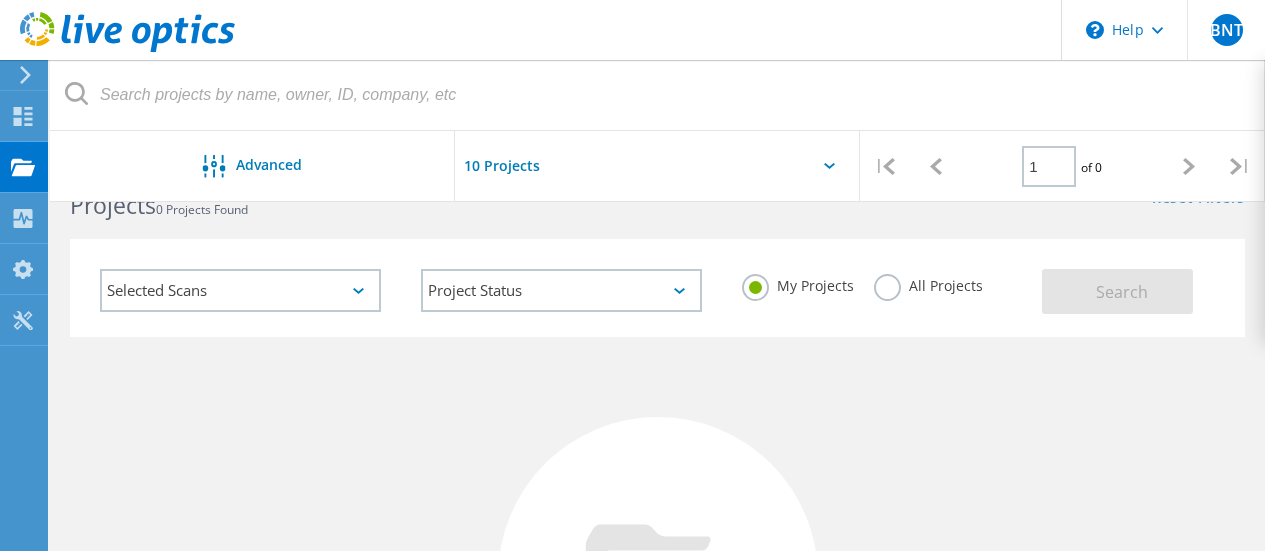 scroll, scrollTop: 0, scrollLeft: 0, axis: both 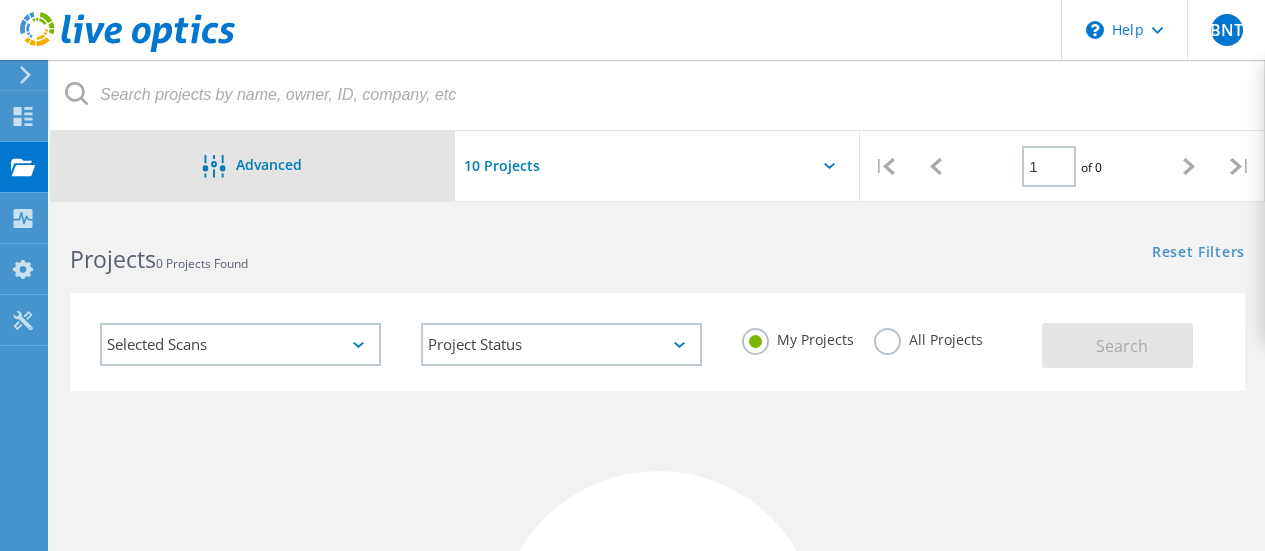 click 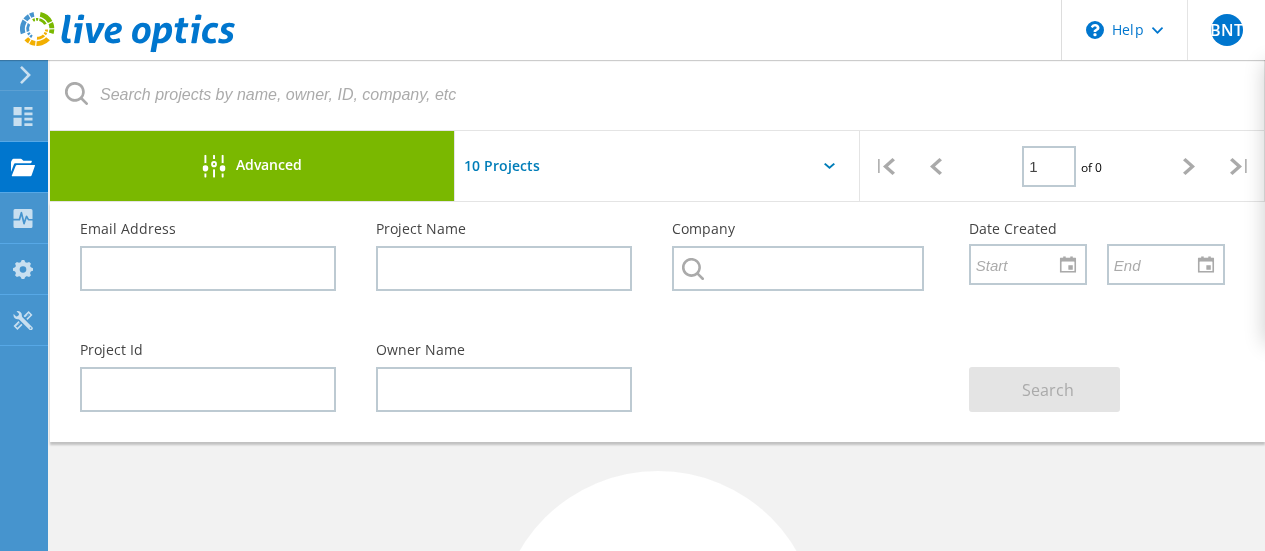 click 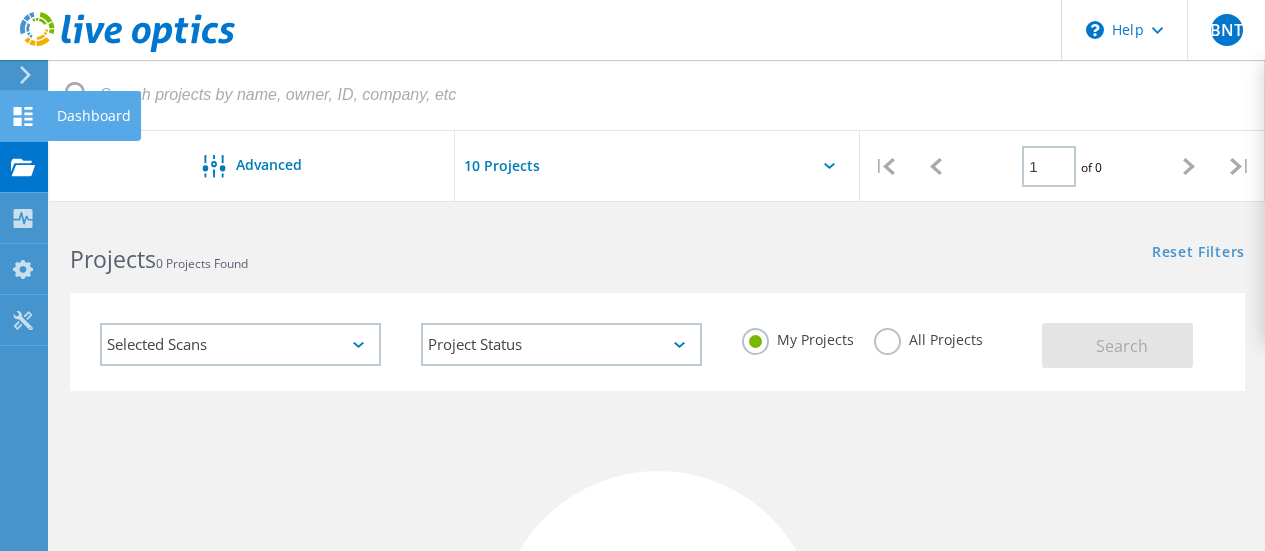click 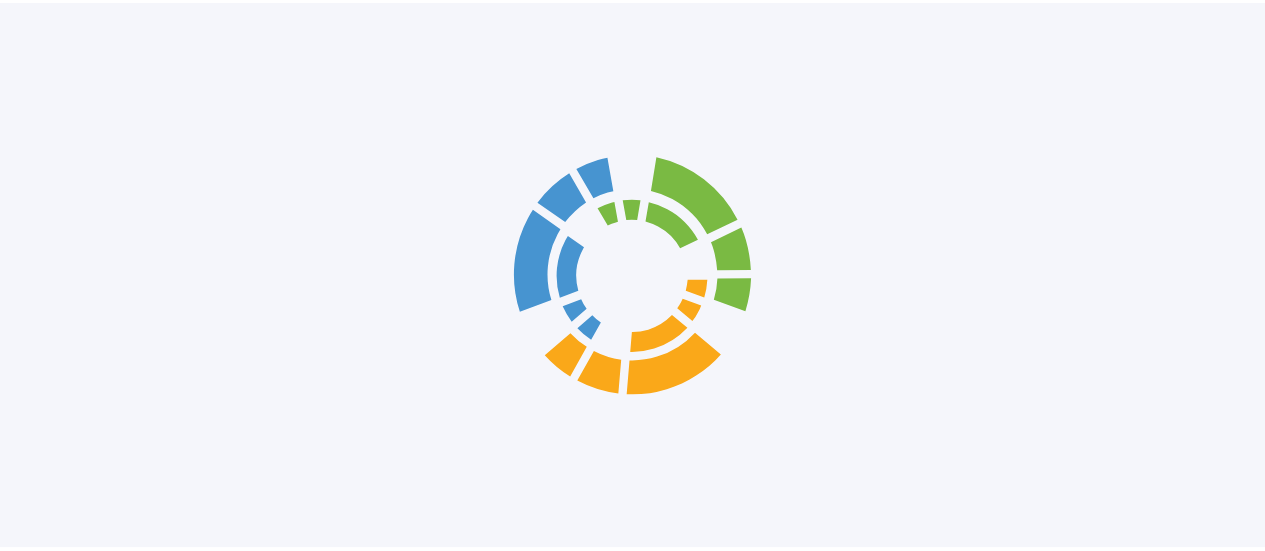 scroll, scrollTop: 0, scrollLeft: 0, axis: both 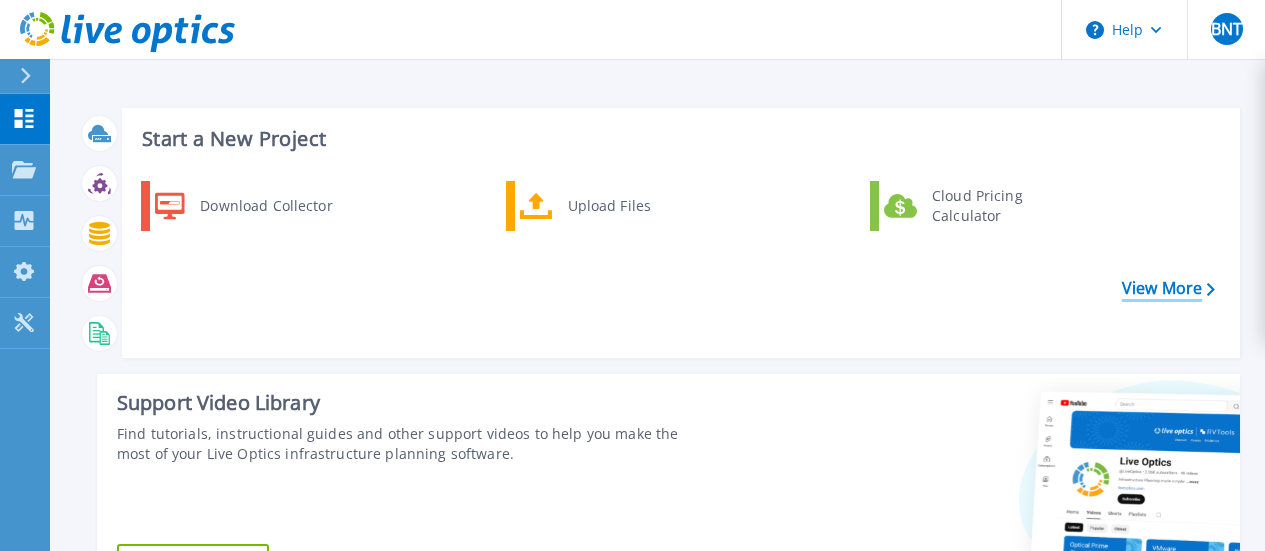 click on "View More" at bounding box center [1168, 288] 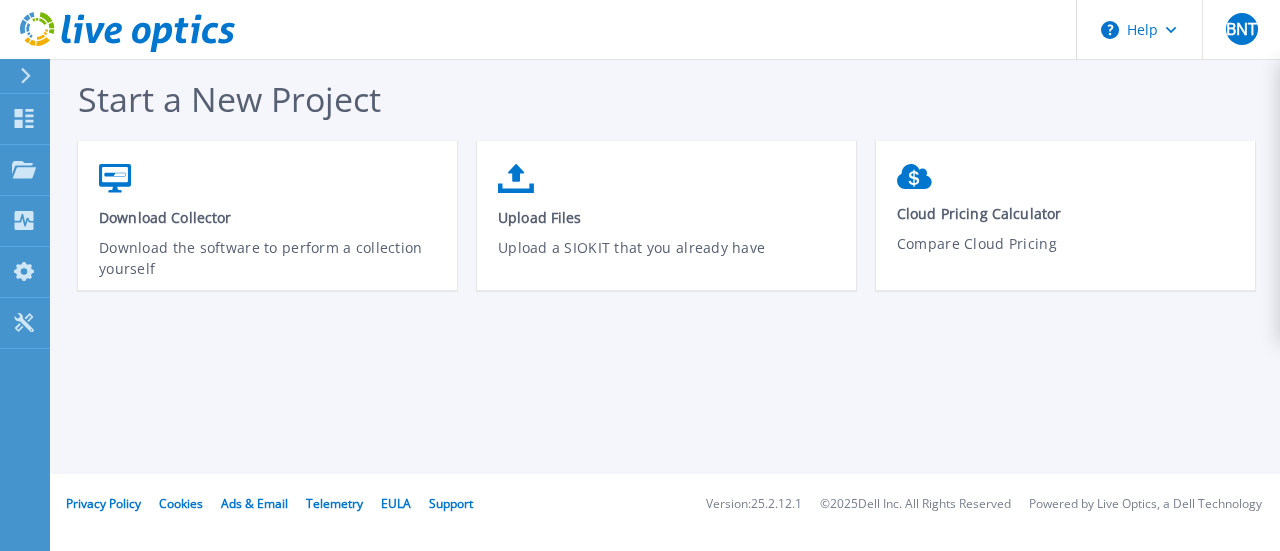 scroll, scrollTop: 0, scrollLeft: 0, axis: both 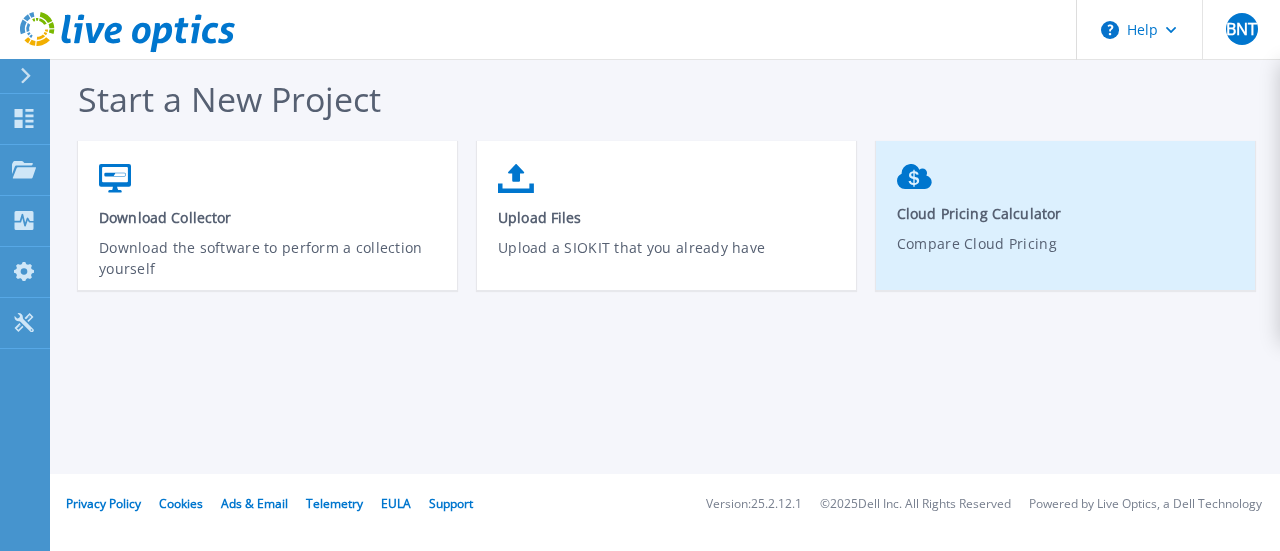 click on "Cloud Pricing Calculator Compare Cloud Pricing" at bounding box center (1065, 224) 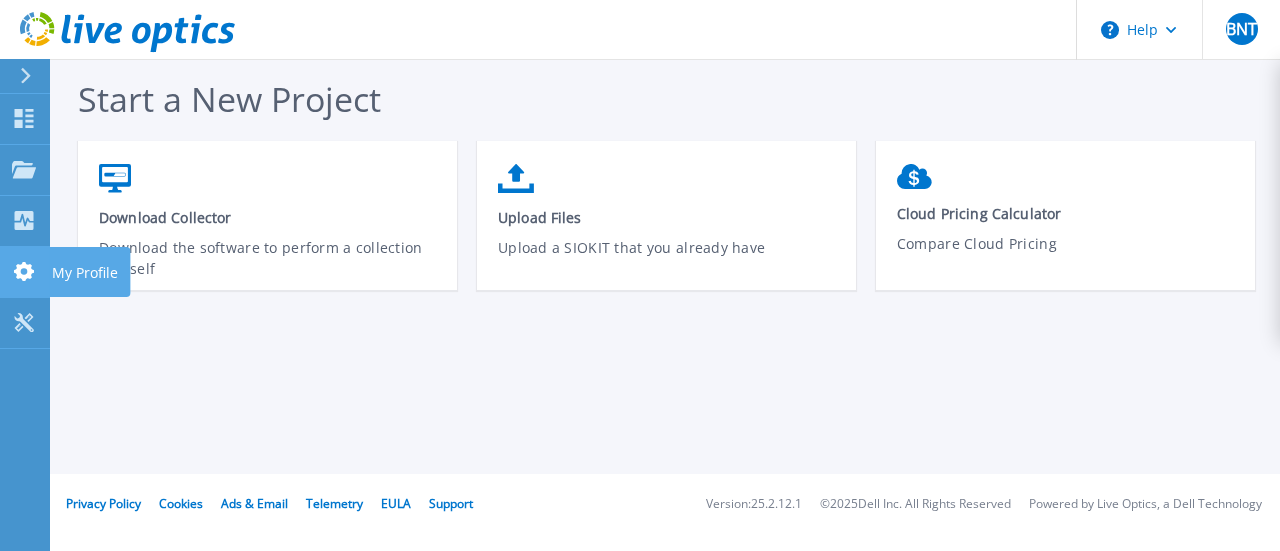 click on "My Profile My Profile" at bounding box center (25, 272) 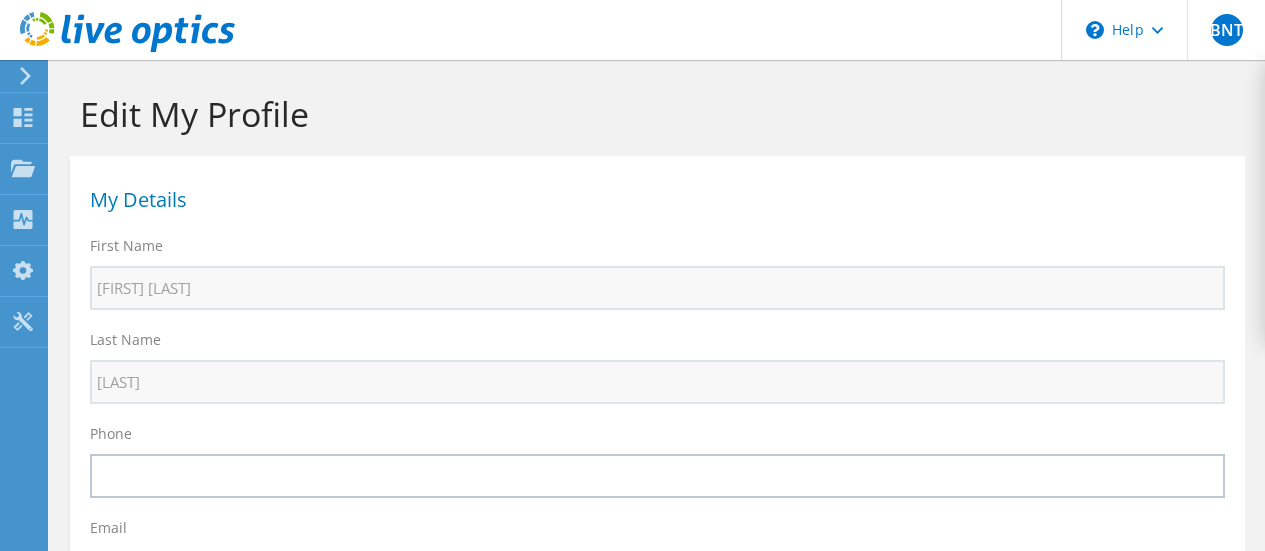 select on "101" 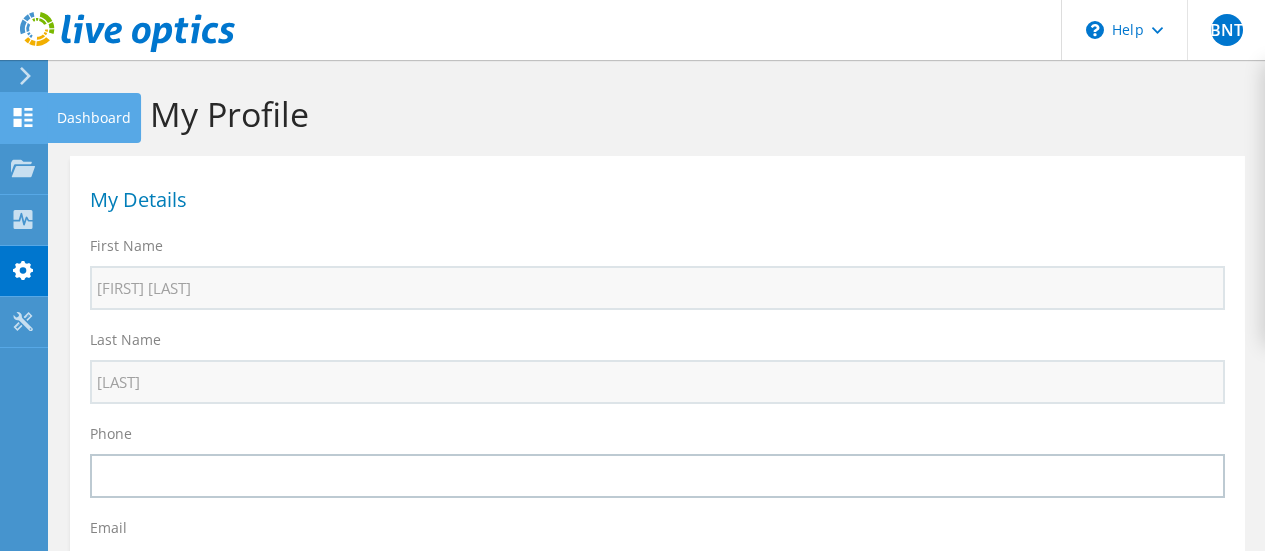 click 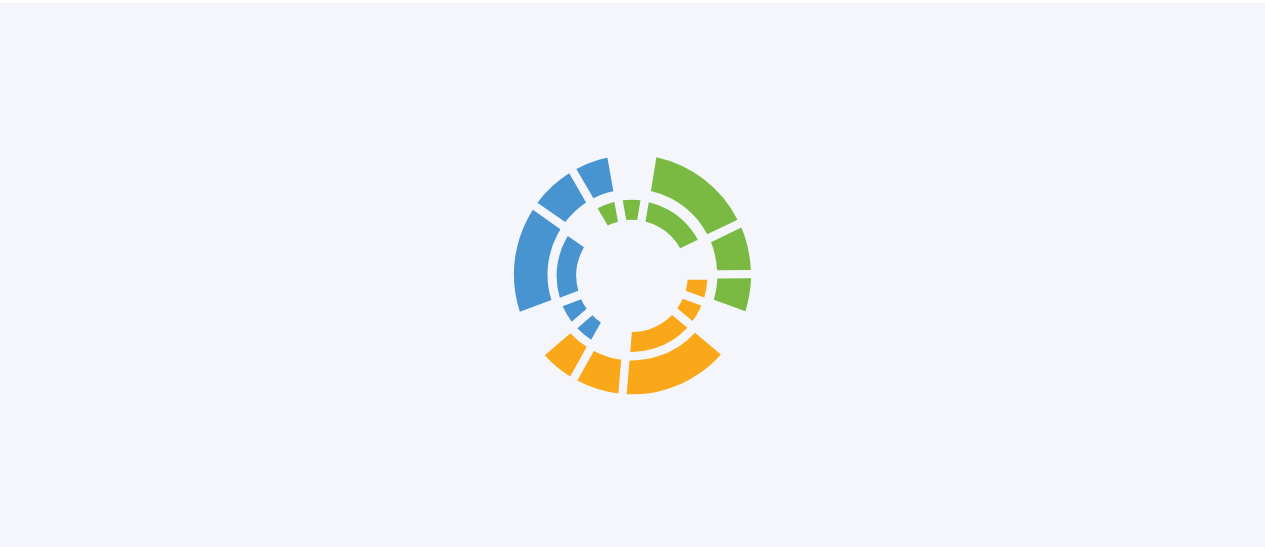 scroll, scrollTop: 0, scrollLeft: 0, axis: both 